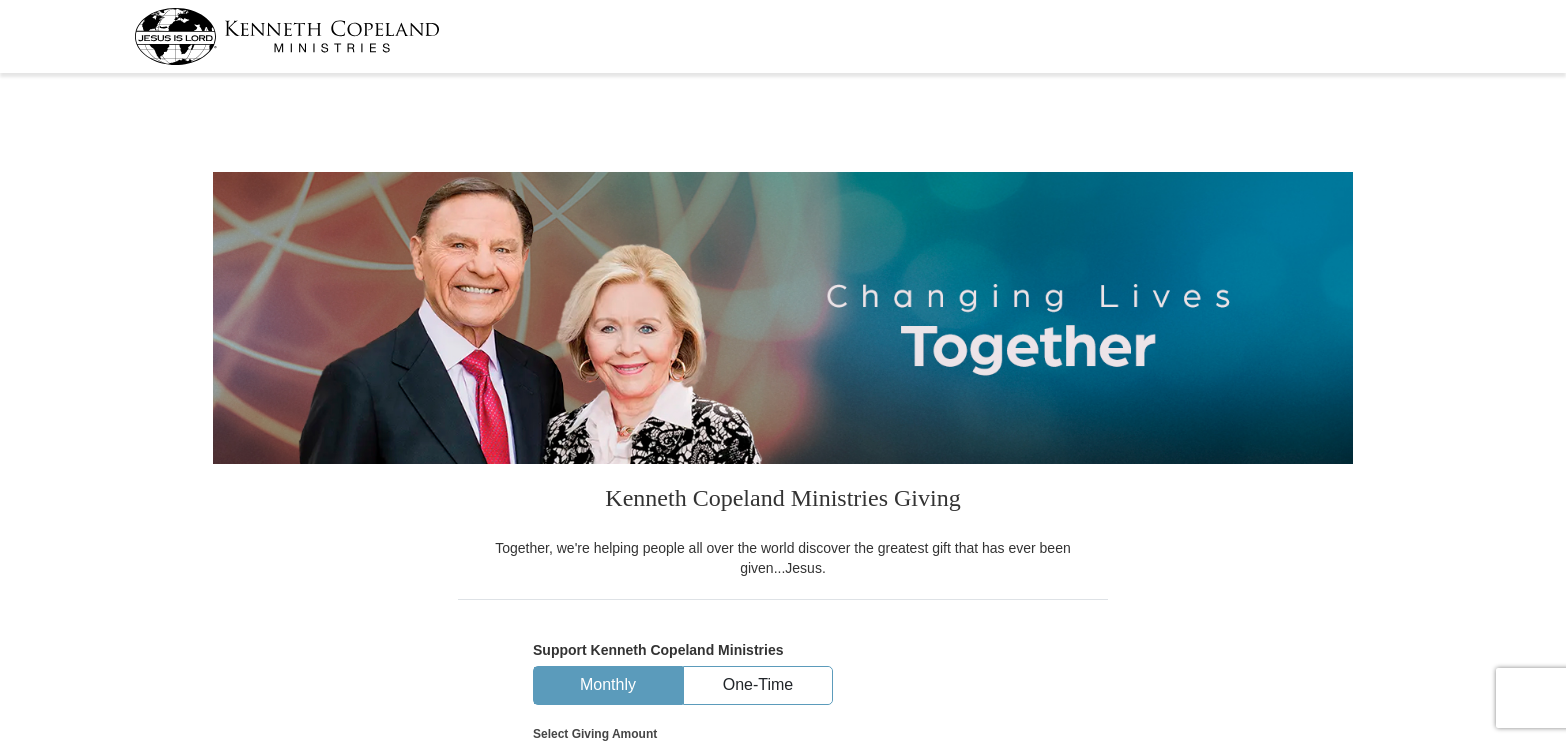 select on "[STATE]" 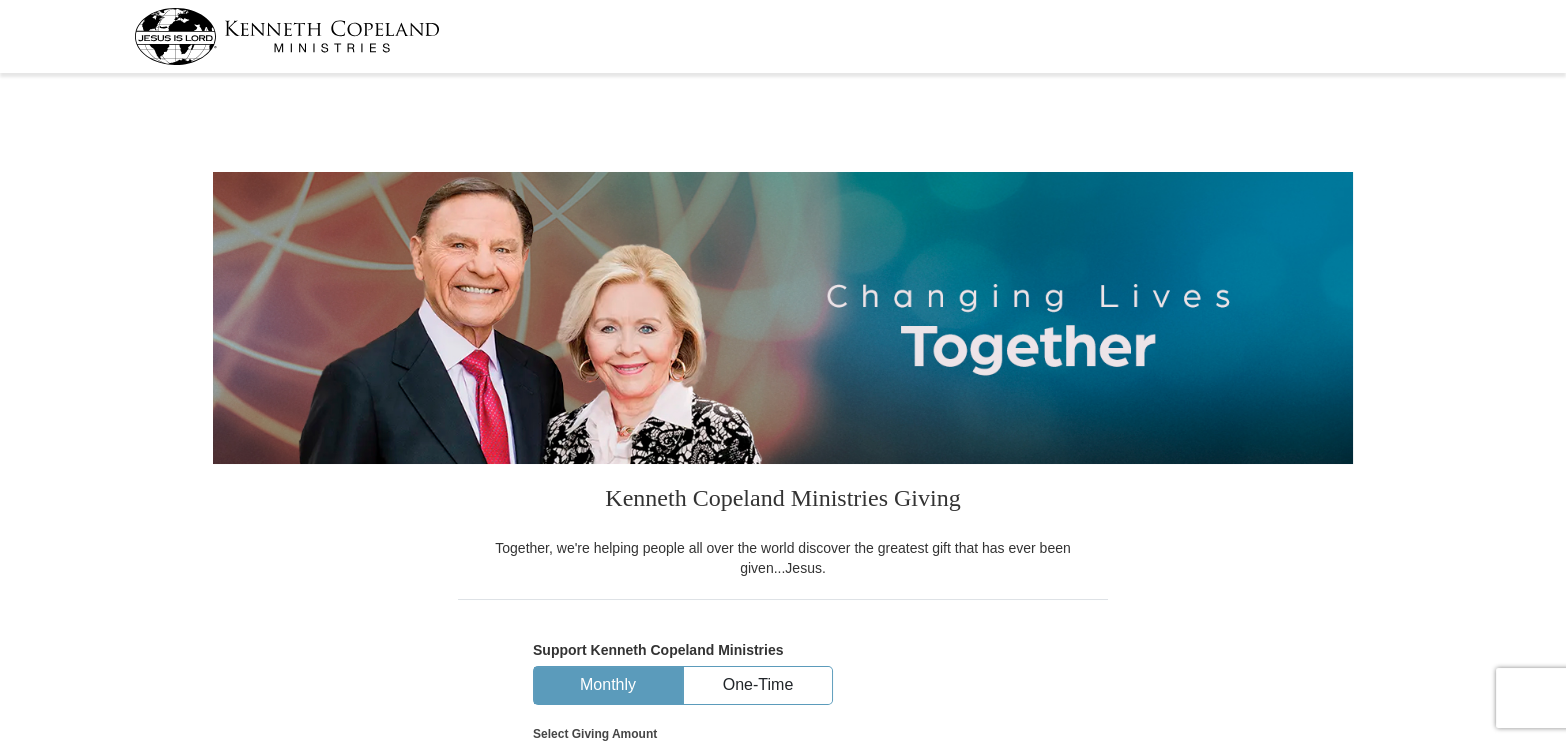 scroll, scrollTop: 0, scrollLeft: 0, axis: both 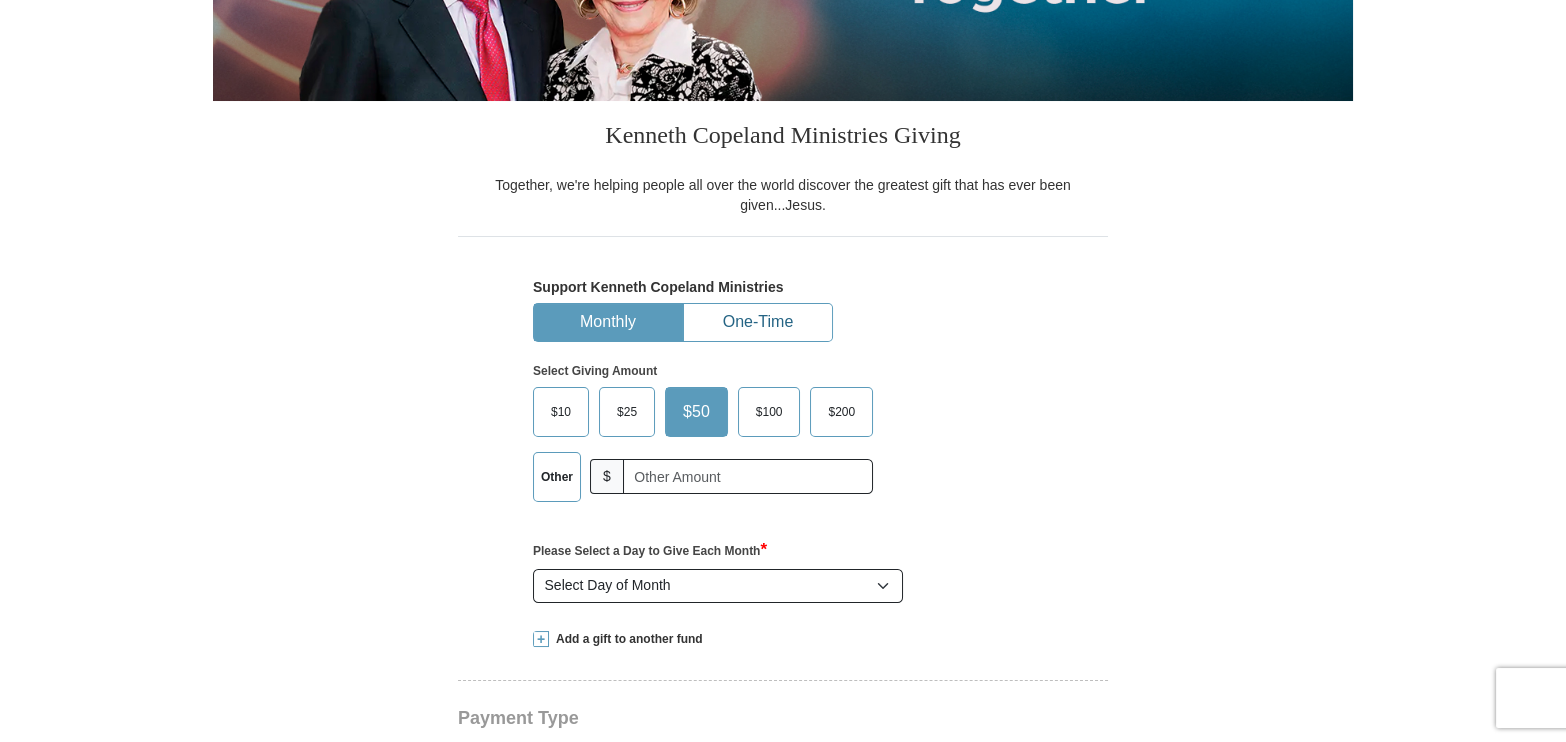 click on "One-Time" at bounding box center [758, 322] 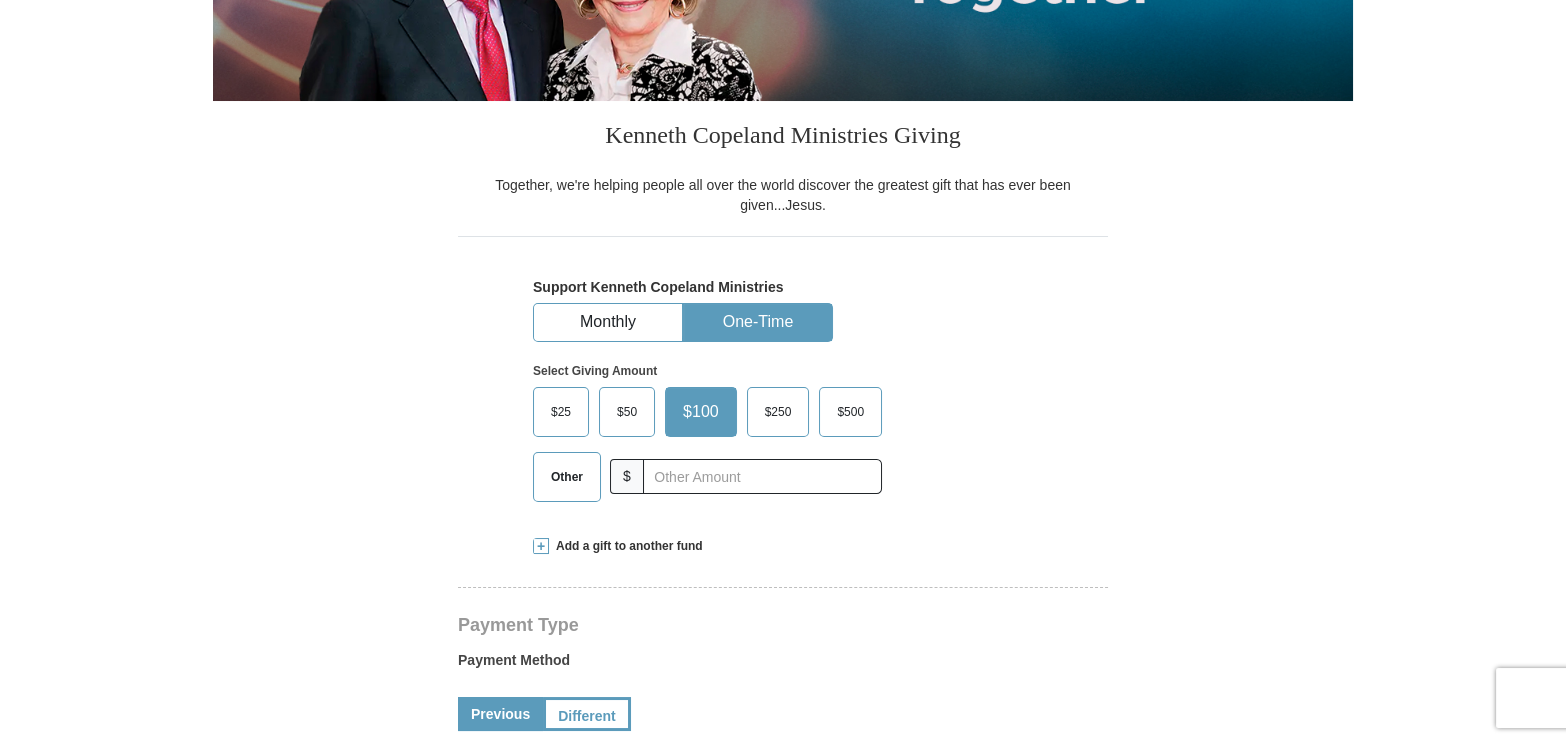 scroll, scrollTop: 272, scrollLeft: 0, axis: vertical 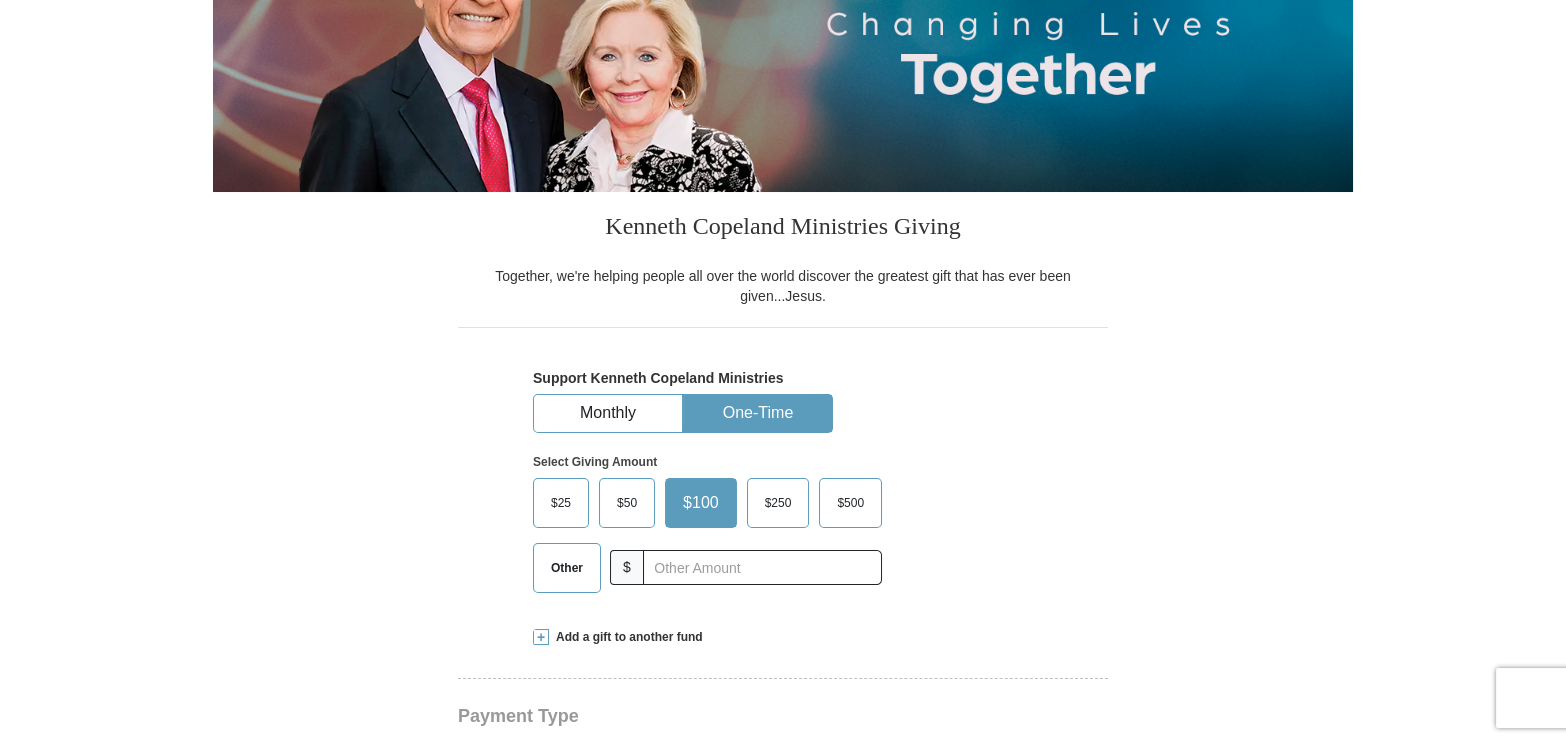 click on "Other" at bounding box center [567, 568] 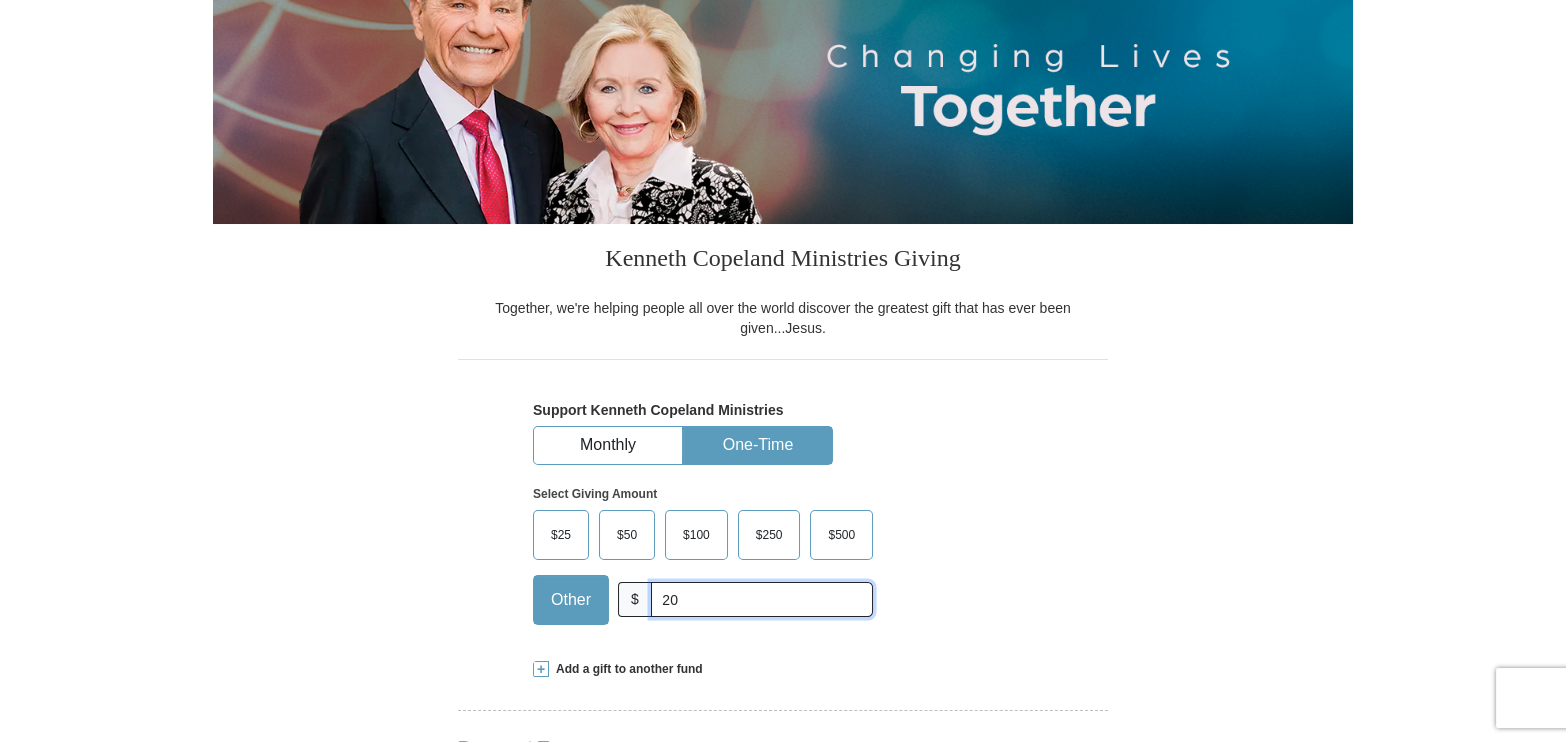 type on "20" 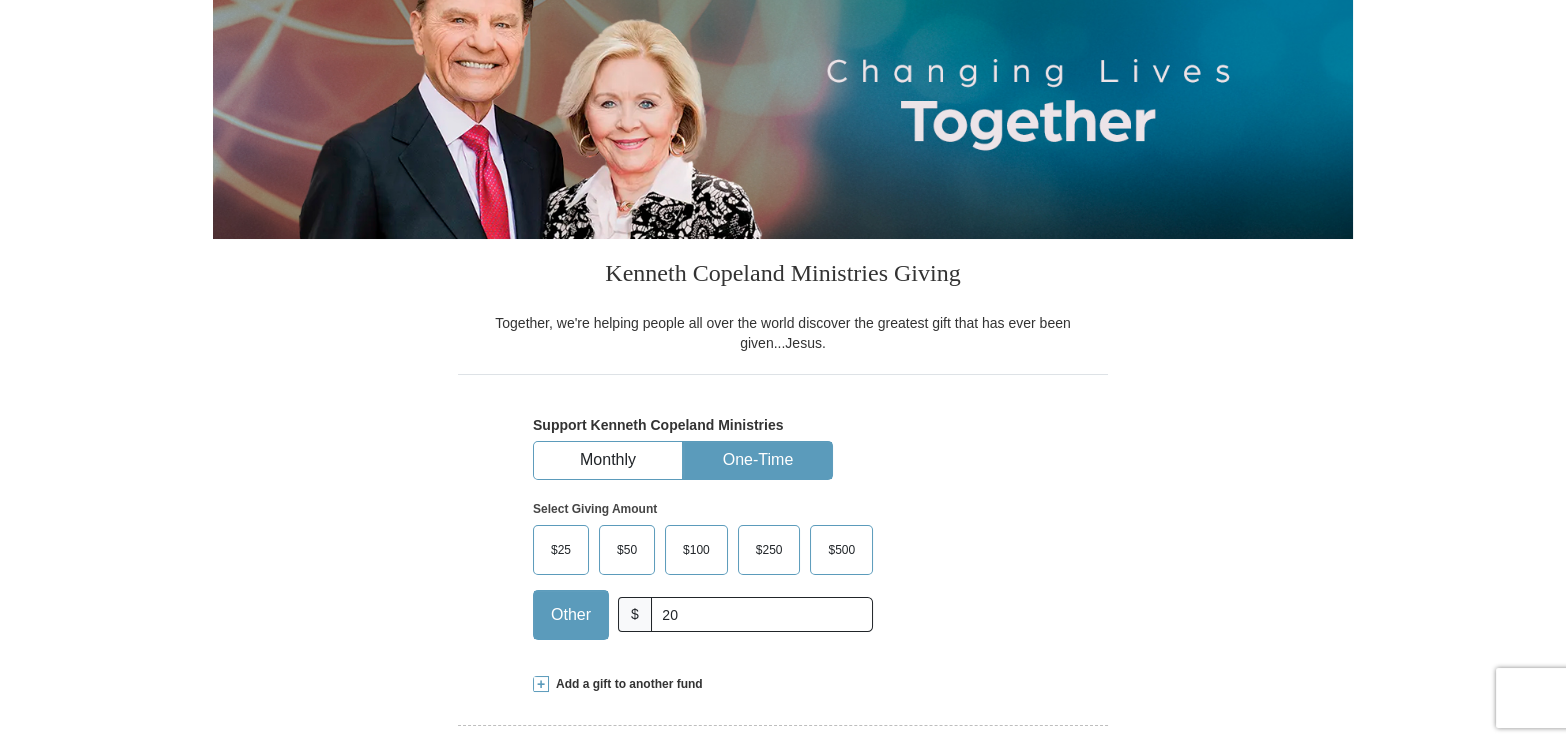 click on "Kenneth Copeland Ministries Giving
Together, we're helping people all over the world discover the greatest gift that has ever been given...Jesus.
Support Kenneth Copeland Ministries
Monthly
One-Time
Select Giving Amount
Amount must be a valid number
The total gift cannot be less than $1.00
$25 $50" at bounding box center (783, 930) 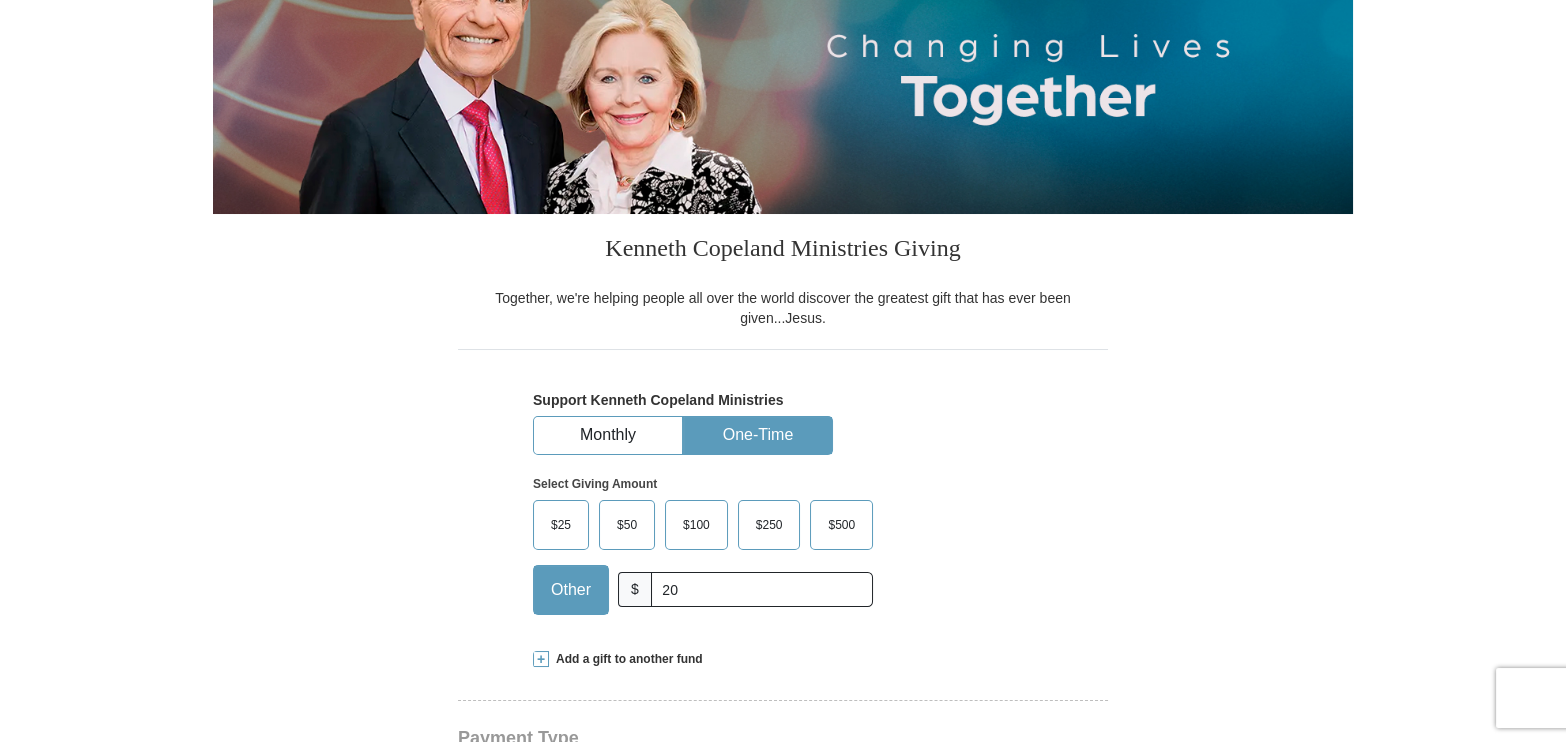 scroll, scrollTop: 363, scrollLeft: 0, axis: vertical 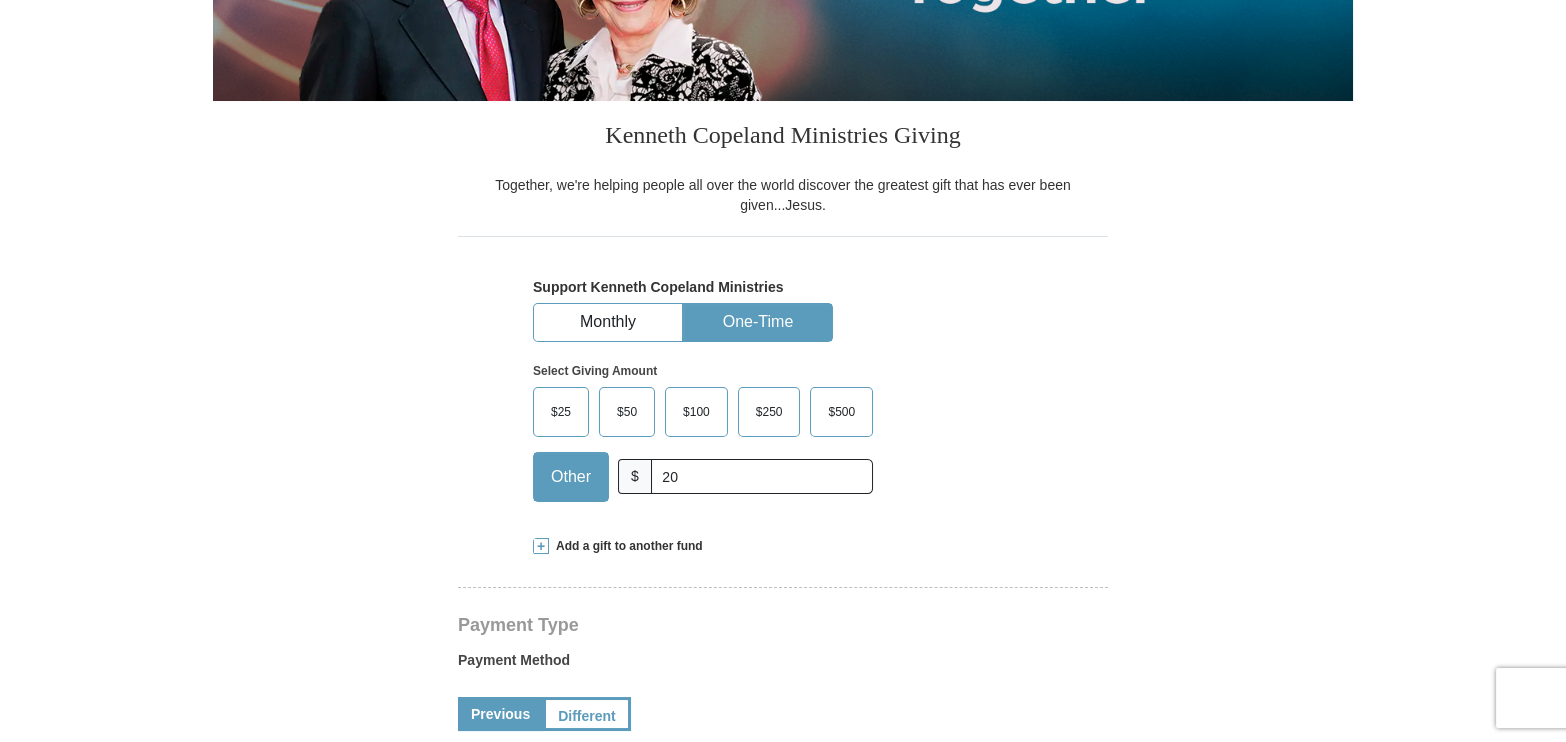click on "Add a gift to another fund" at bounding box center [783, 546] 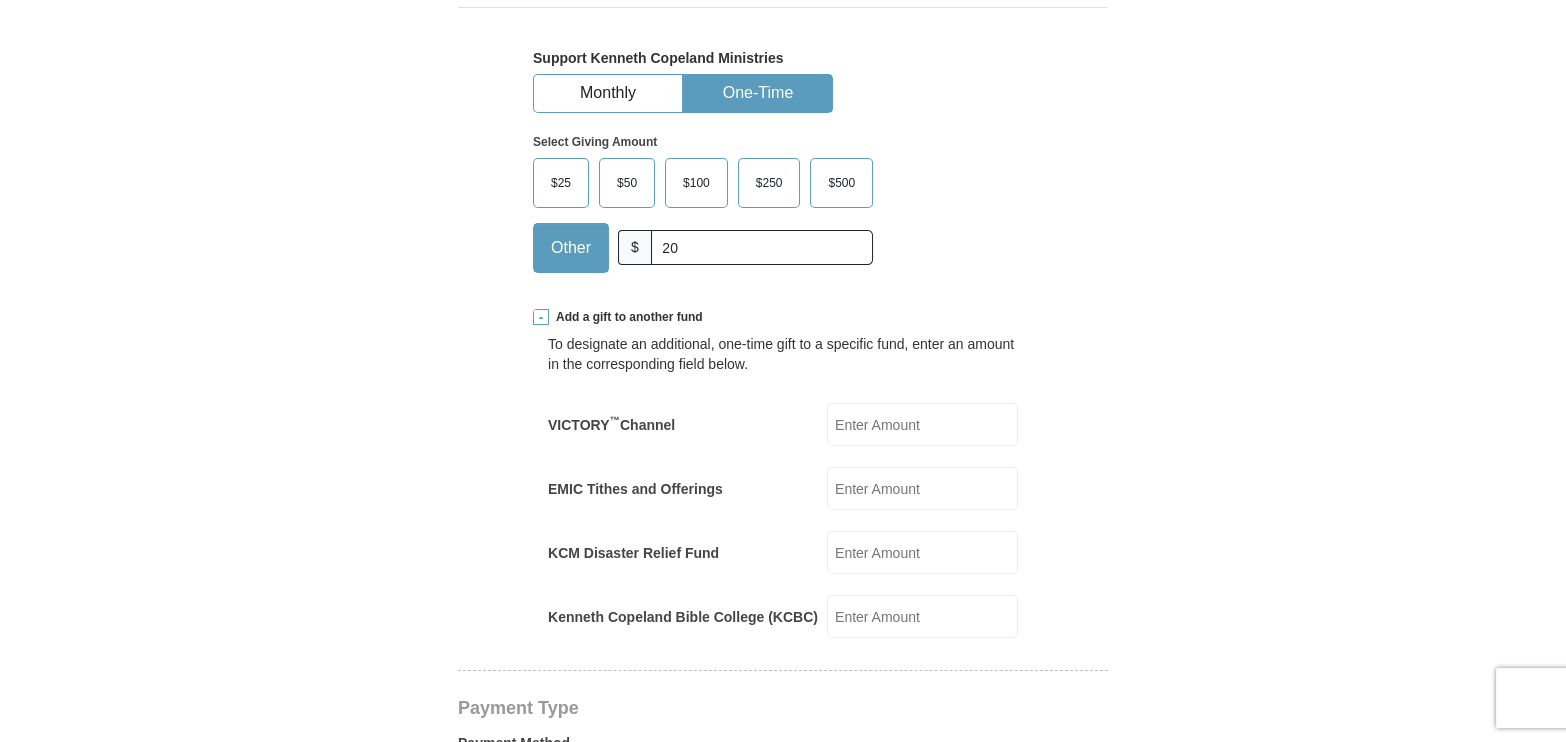 scroll, scrollTop: 545, scrollLeft: 0, axis: vertical 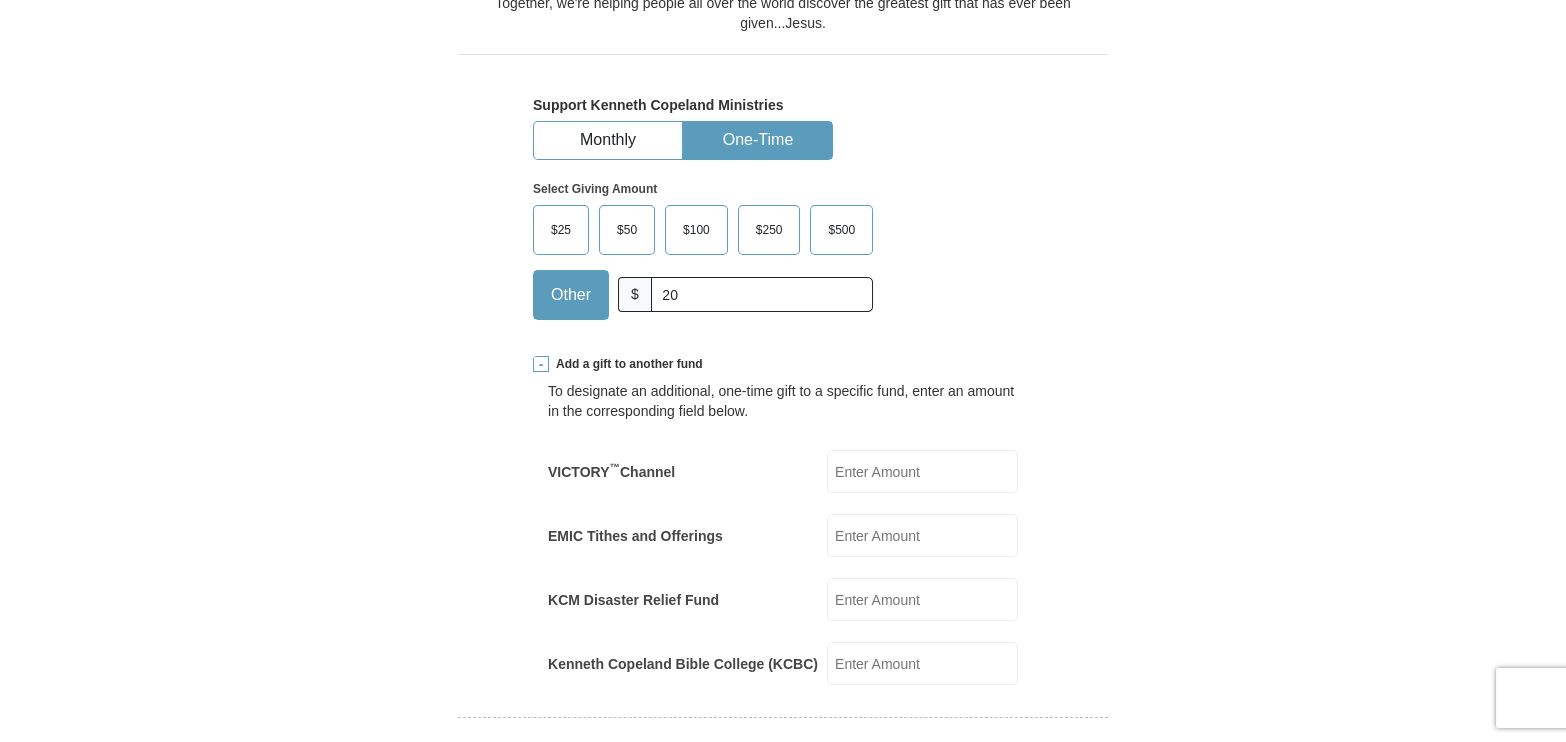 click at bounding box center [541, 364] 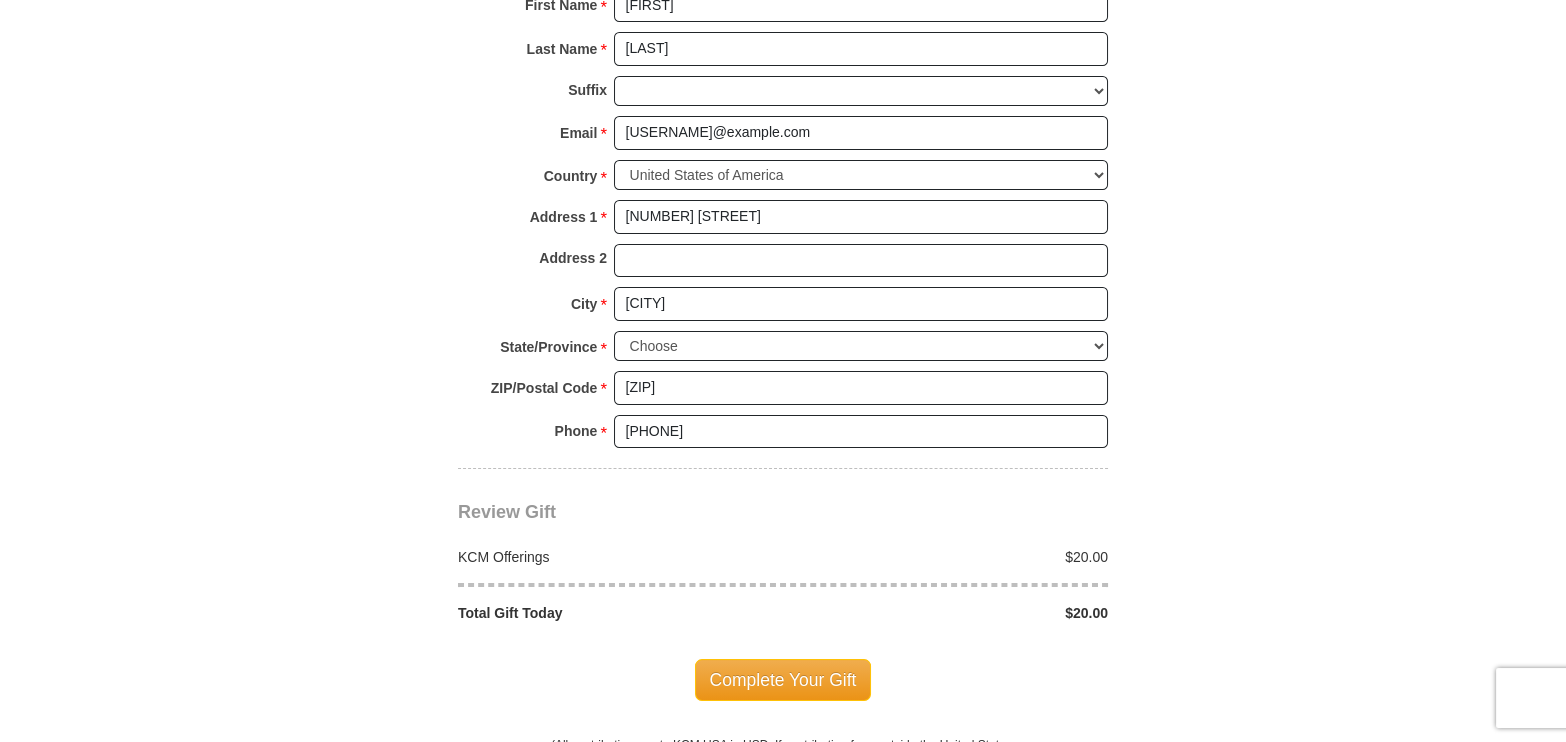scroll, scrollTop: 1545, scrollLeft: 0, axis: vertical 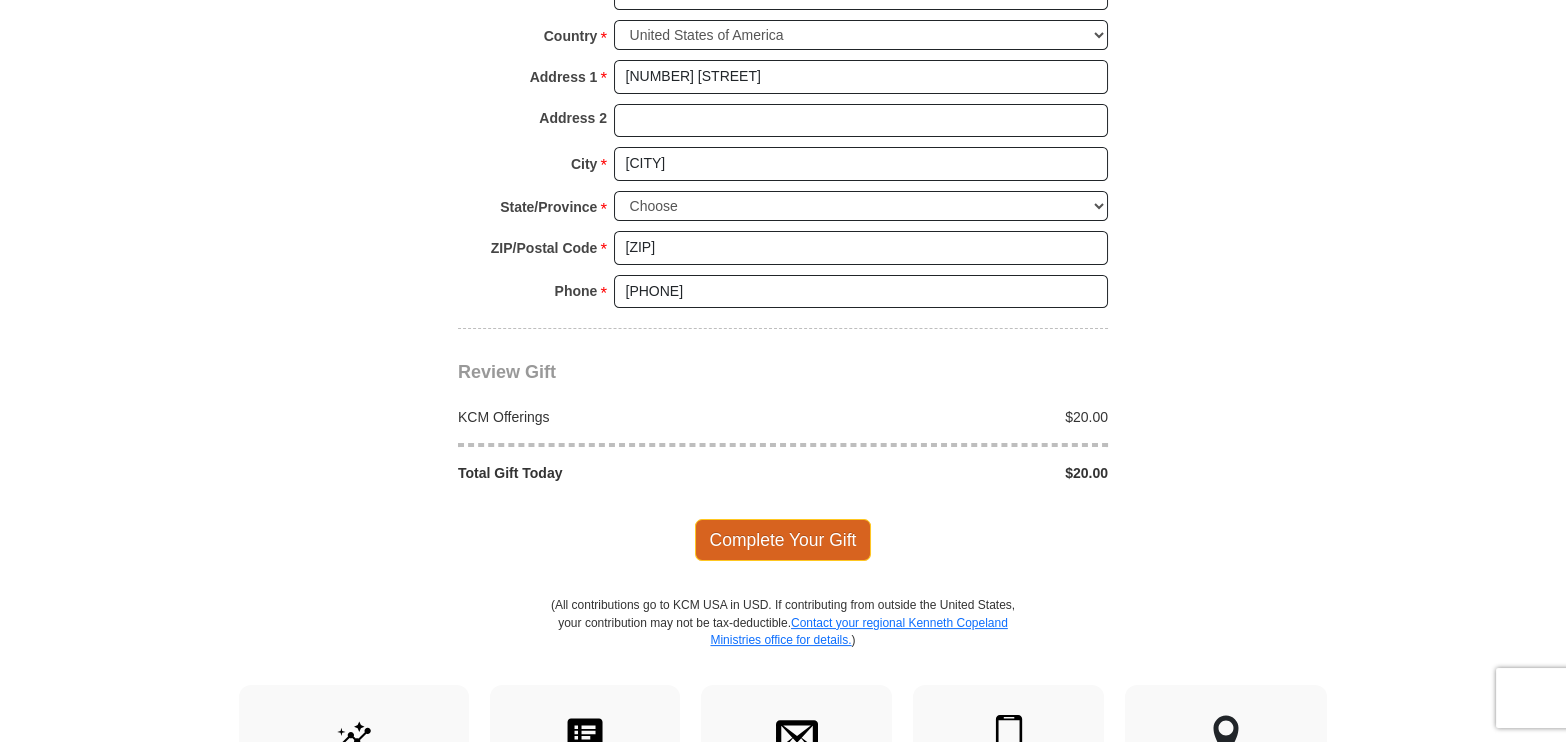 click on "Complete Your Gift" at bounding box center [783, 540] 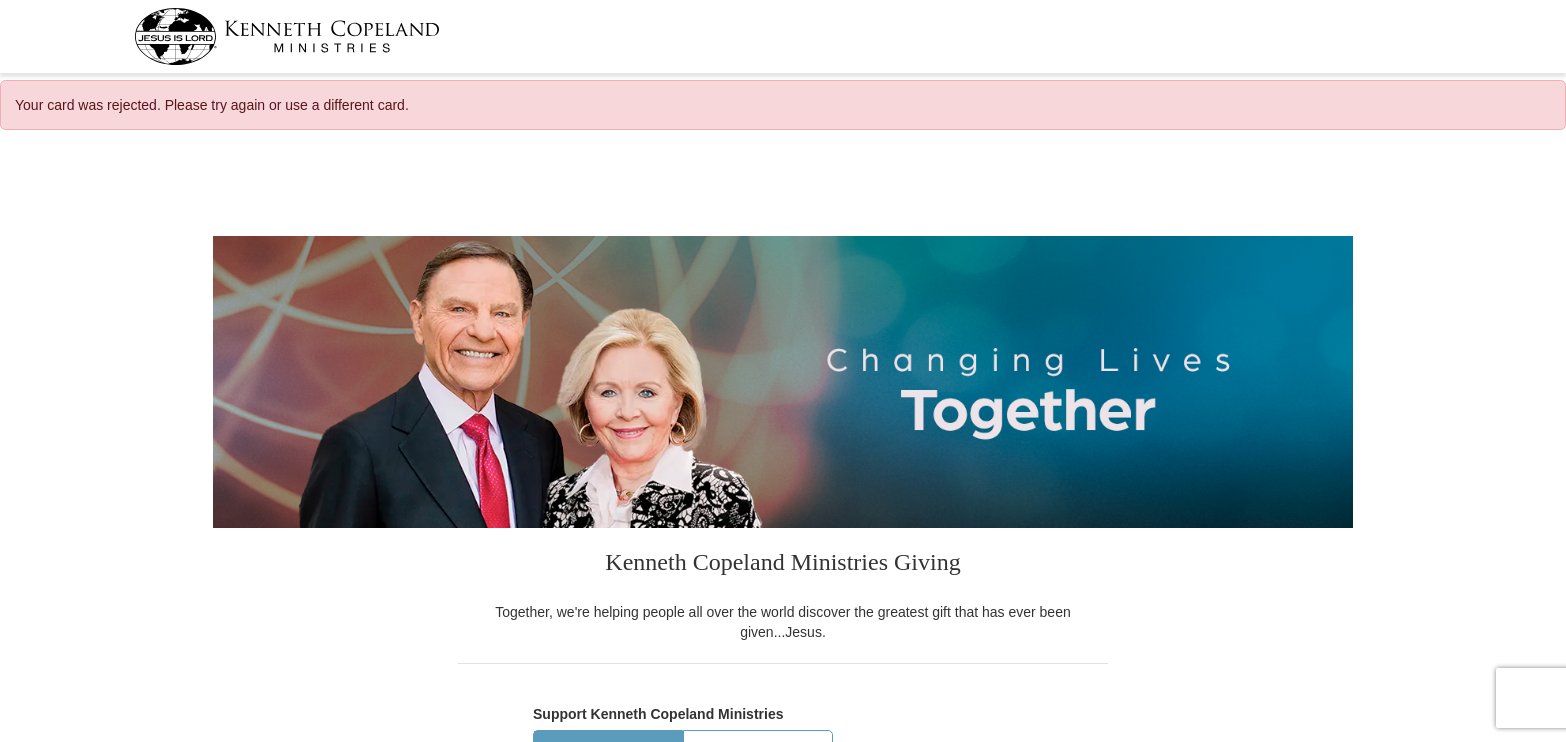 scroll, scrollTop: 0, scrollLeft: 0, axis: both 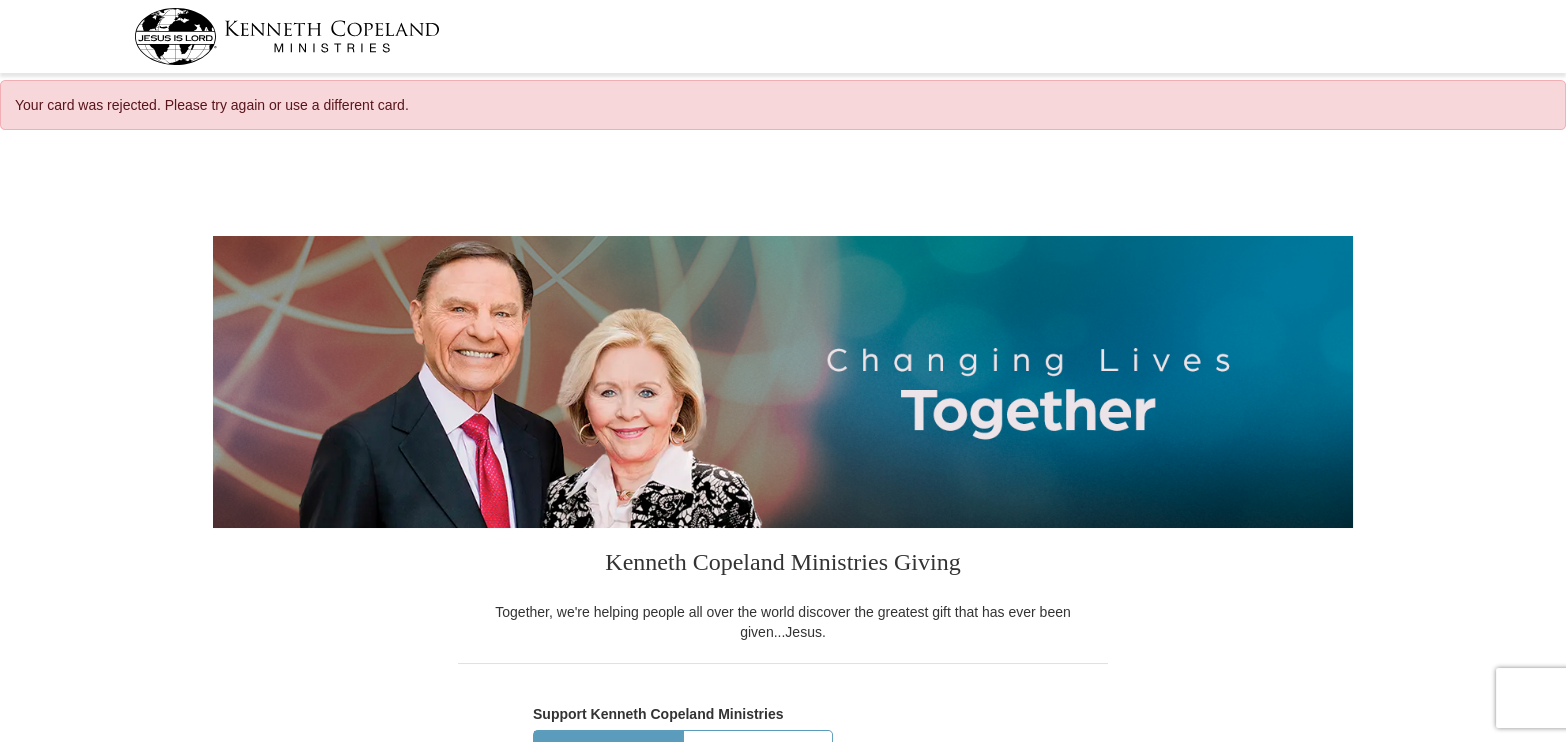 select on "[STATE]" 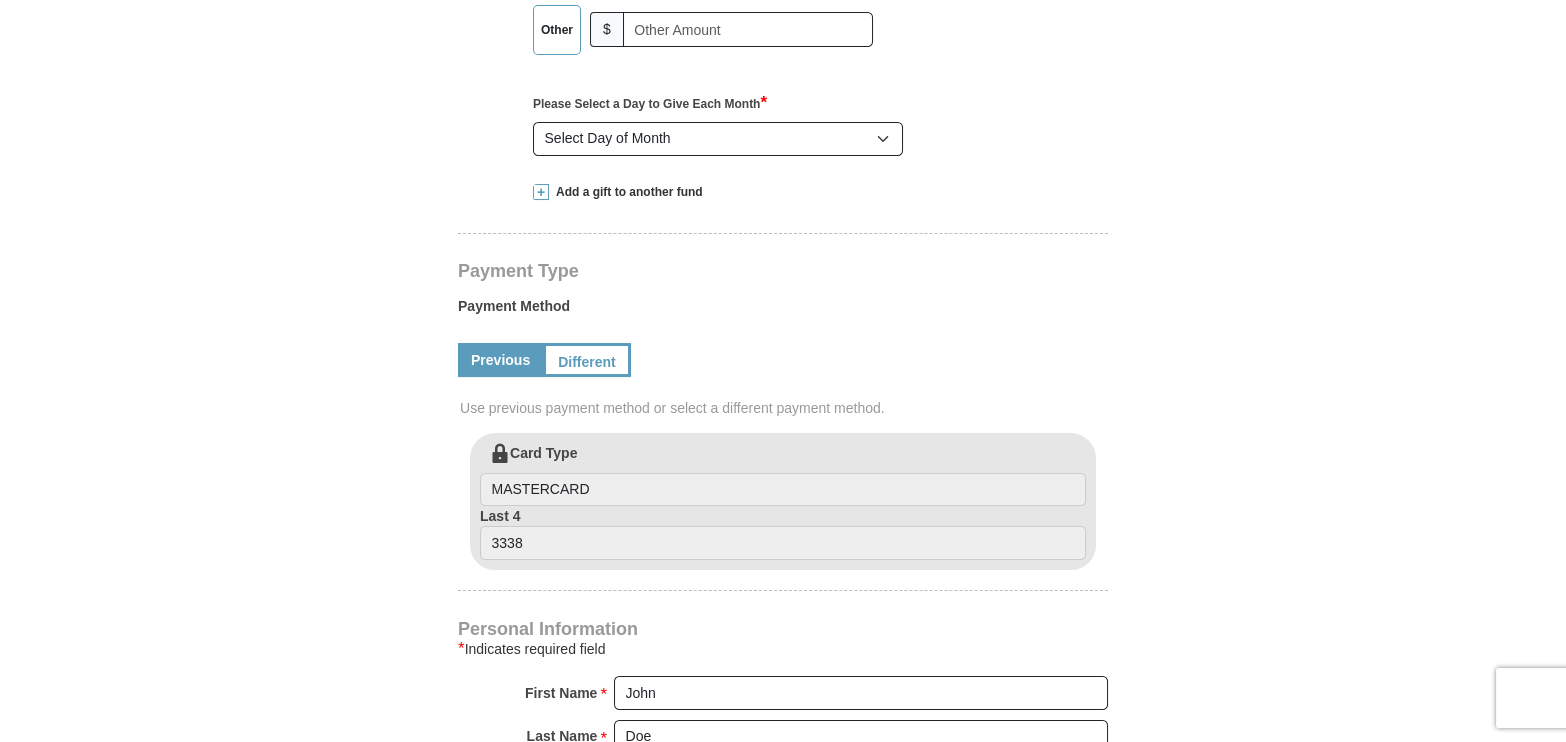 select on "[STATE]" 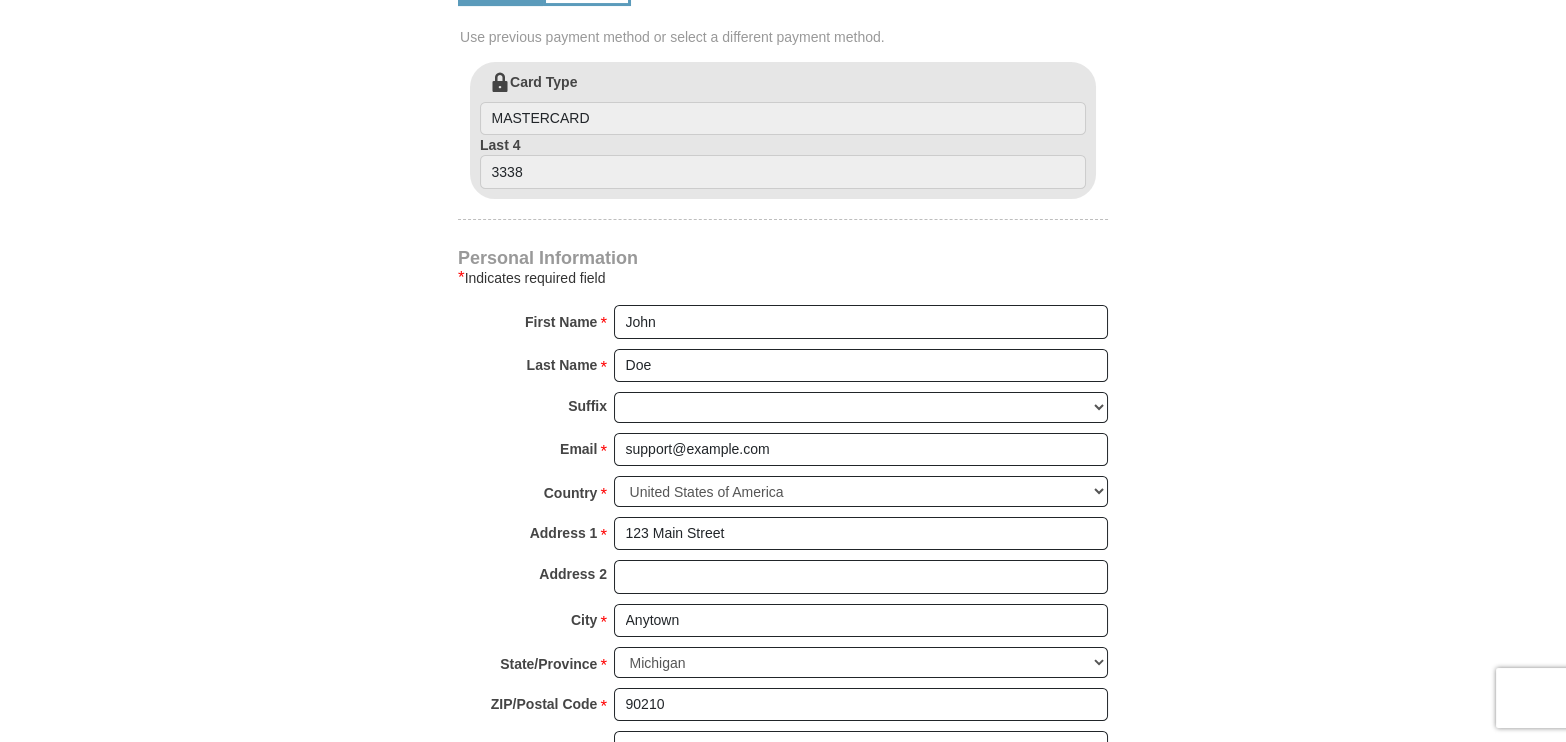 scroll, scrollTop: 454, scrollLeft: 0, axis: vertical 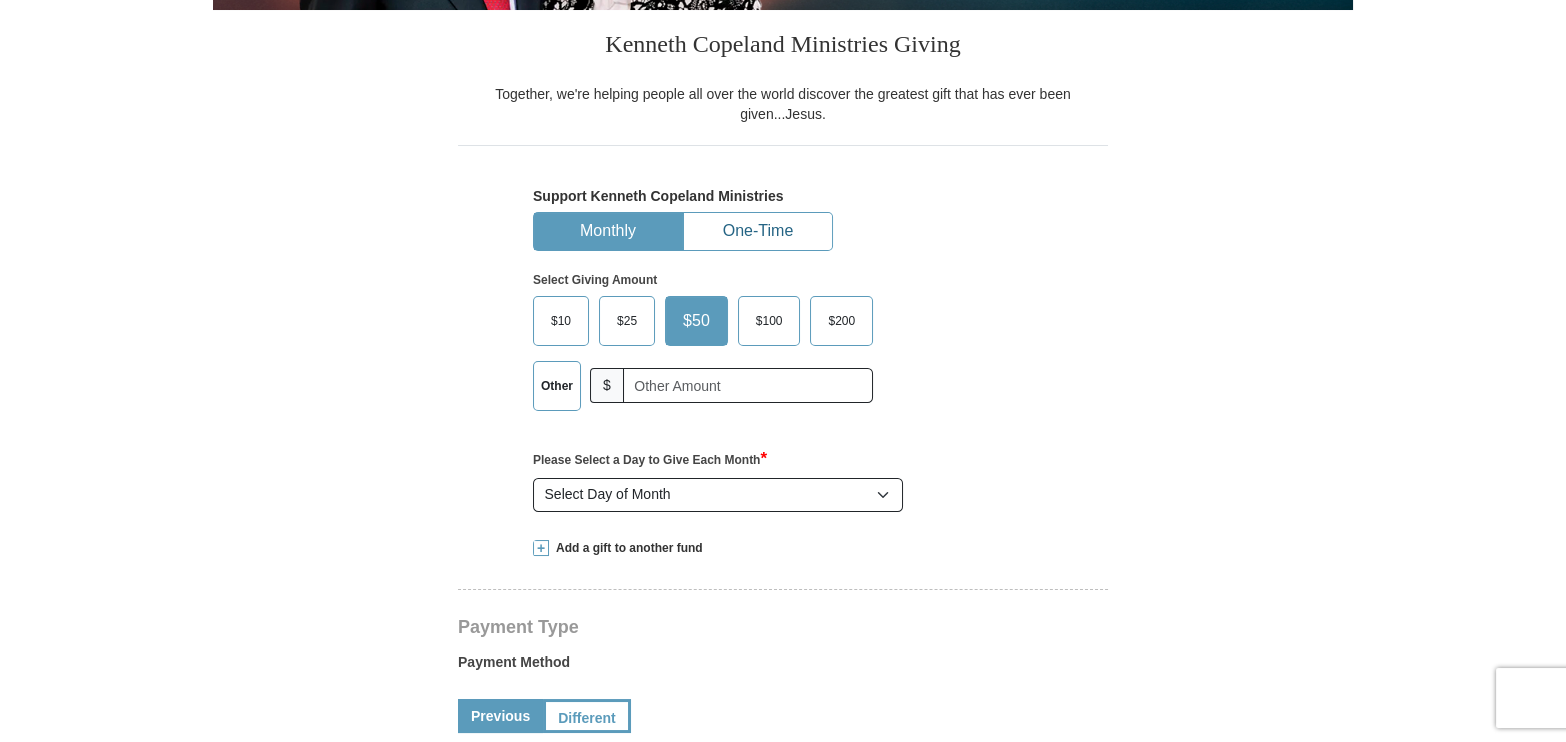 click on "One-Time" at bounding box center [758, 231] 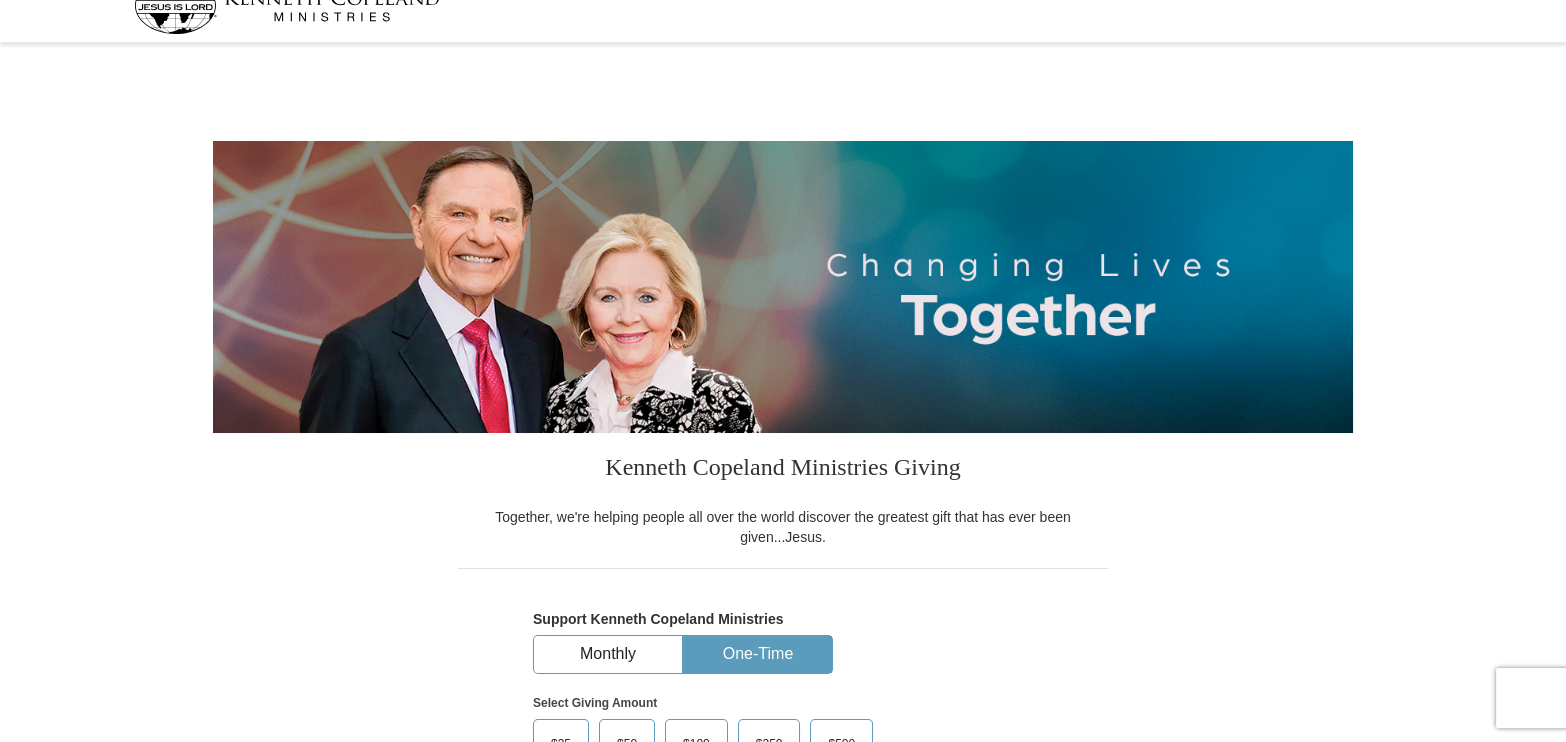 scroll, scrollTop: 0, scrollLeft: 0, axis: both 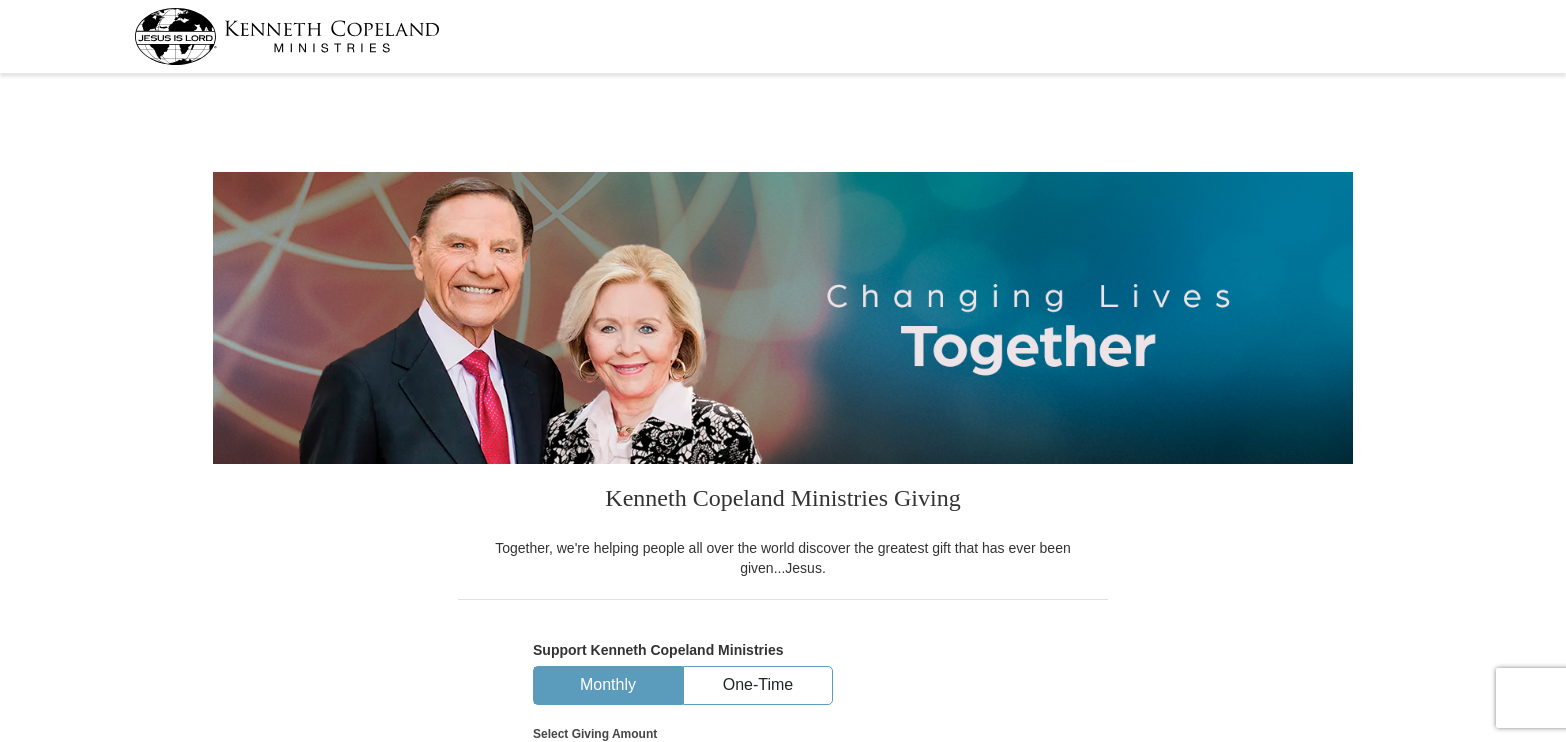 select on "[STATE]" 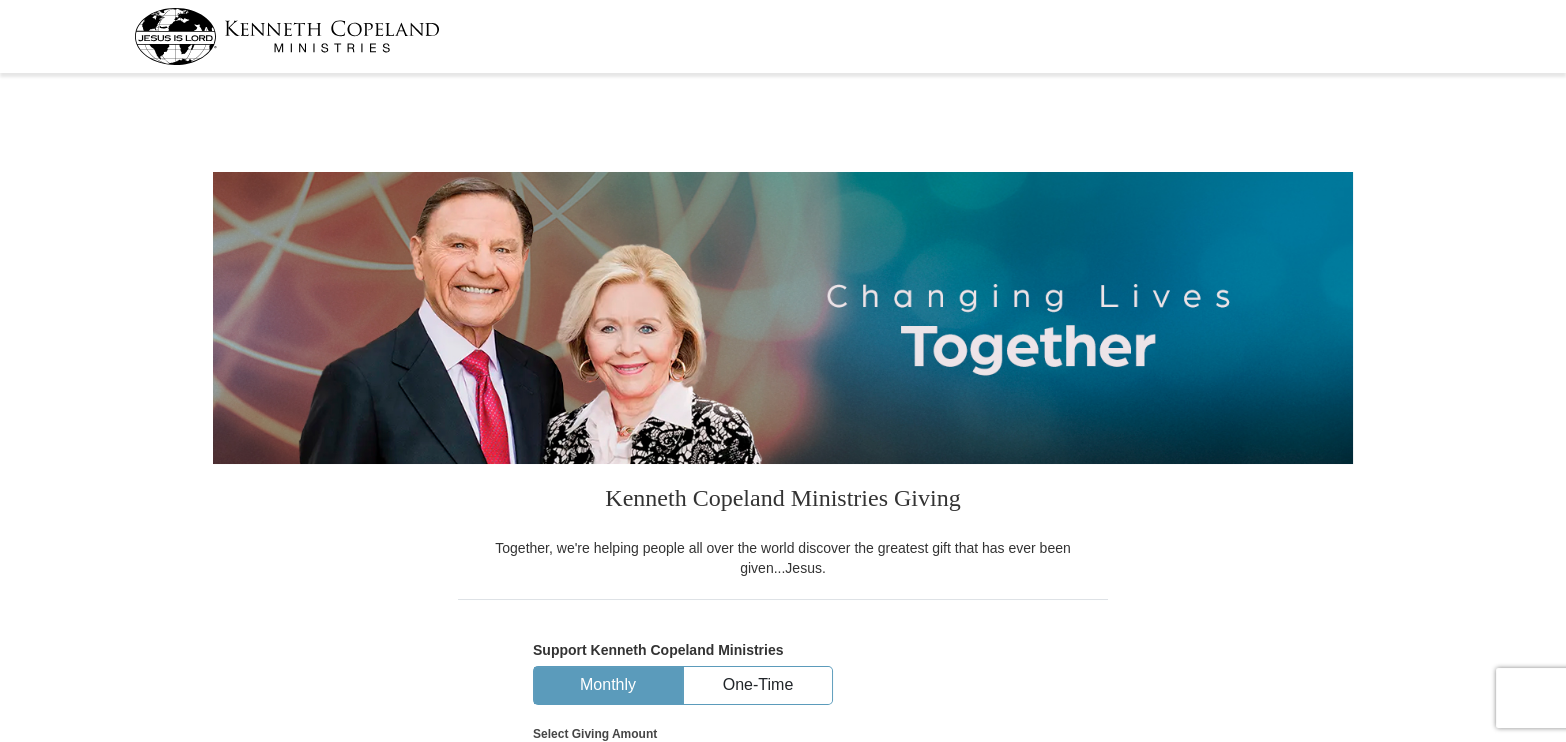 scroll, scrollTop: 0, scrollLeft: 0, axis: both 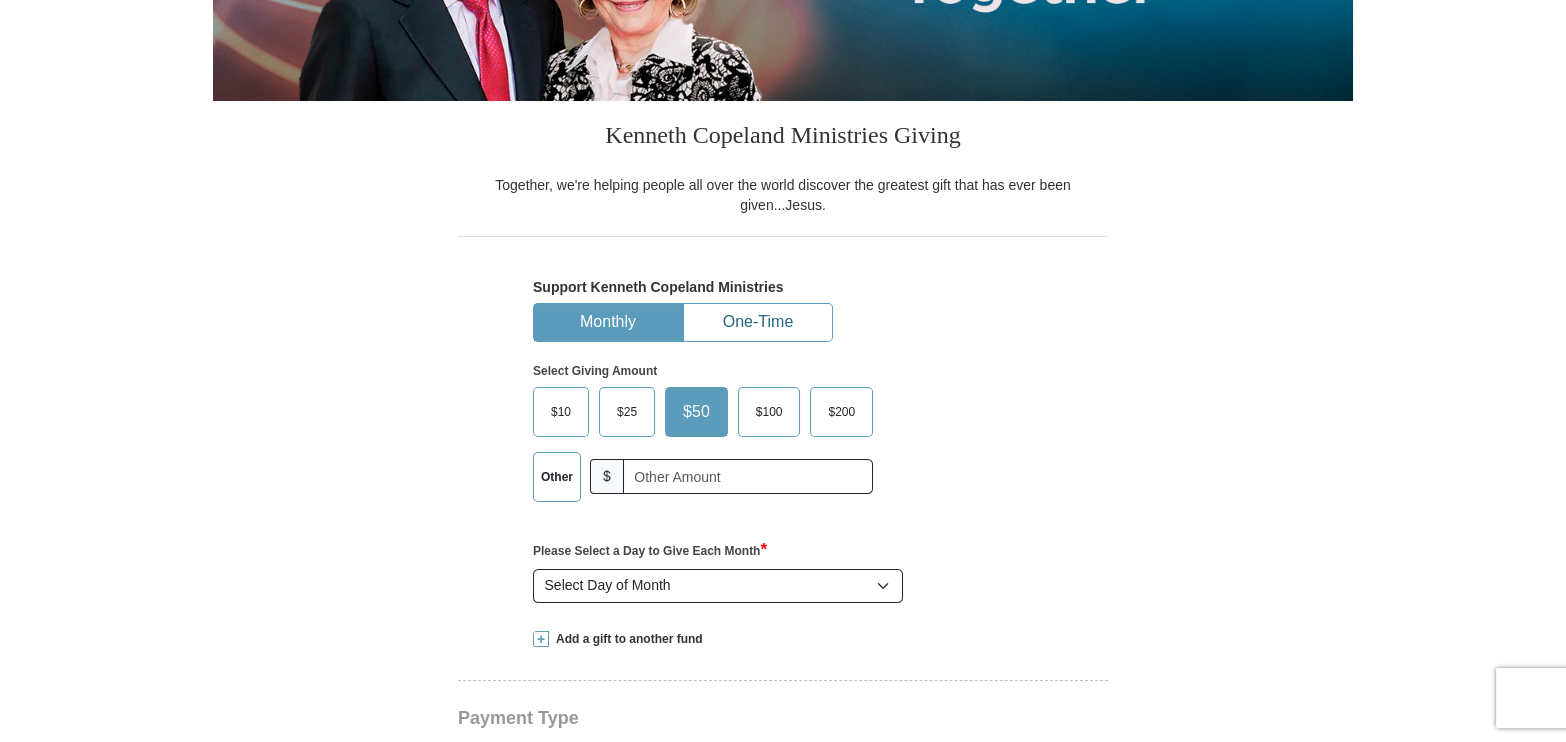 click on "One-Time" at bounding box center (758, 322) 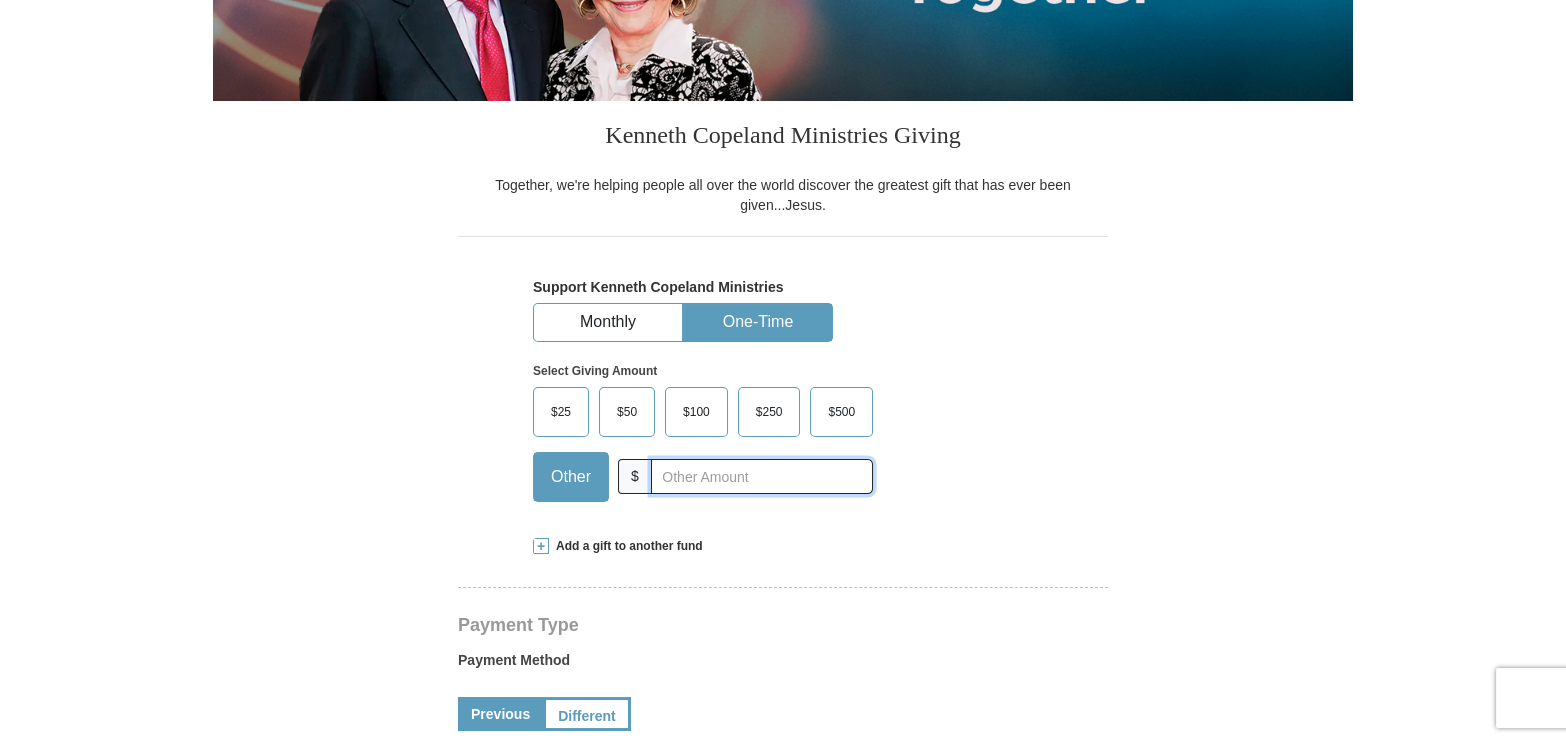 click at bounding box center [762, 476] 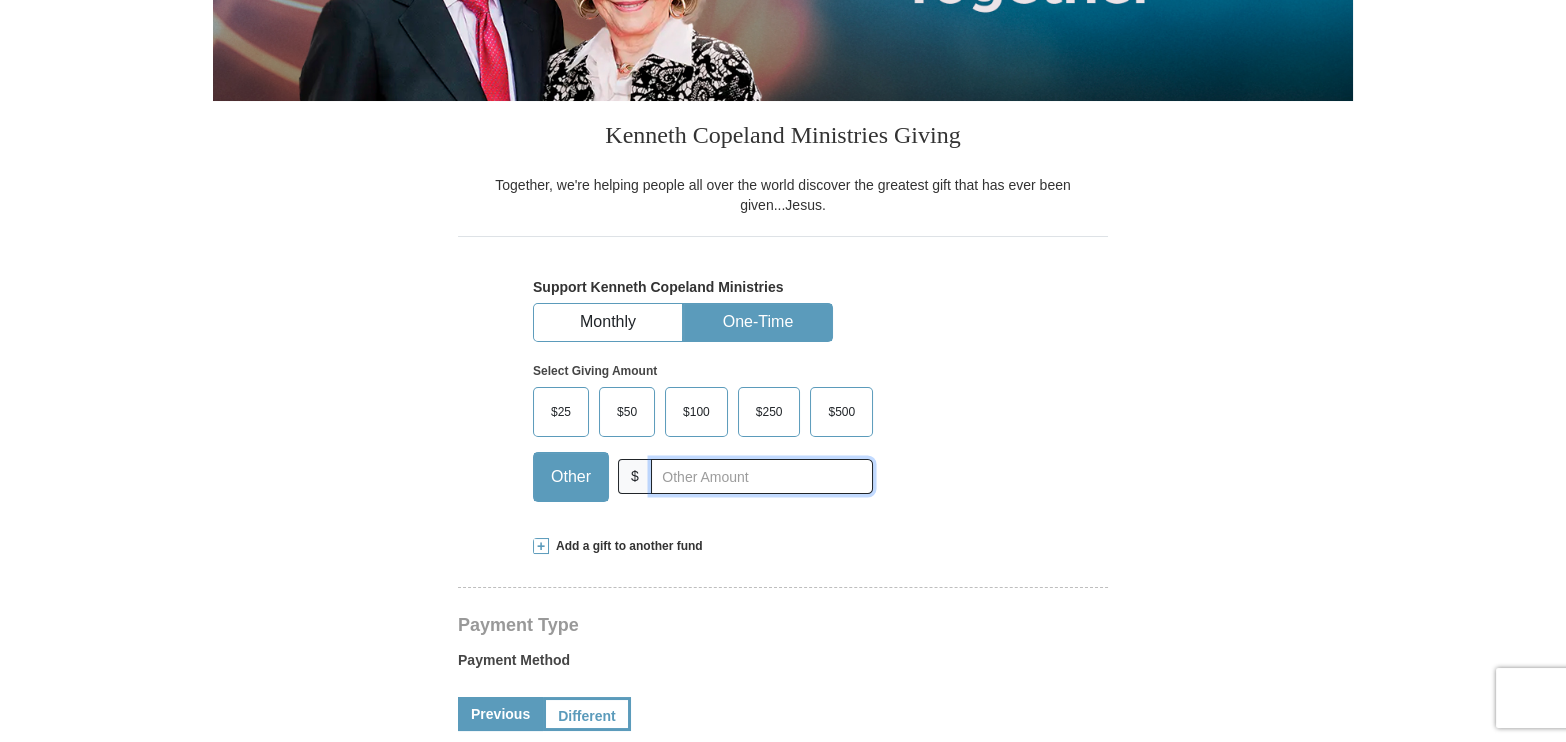 type on "20" 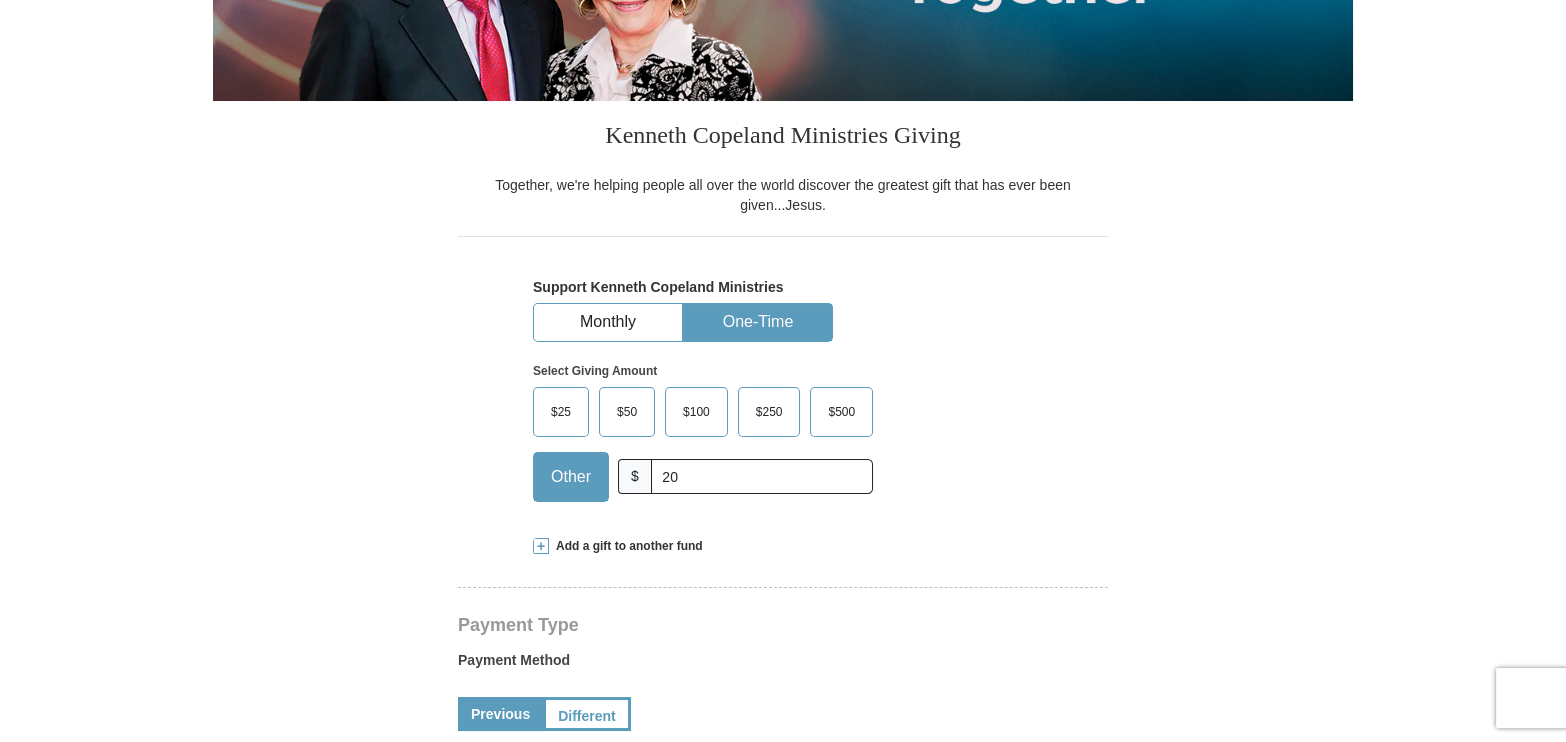 click on "Add a gift to another fund" at bounding box center [783, 546] 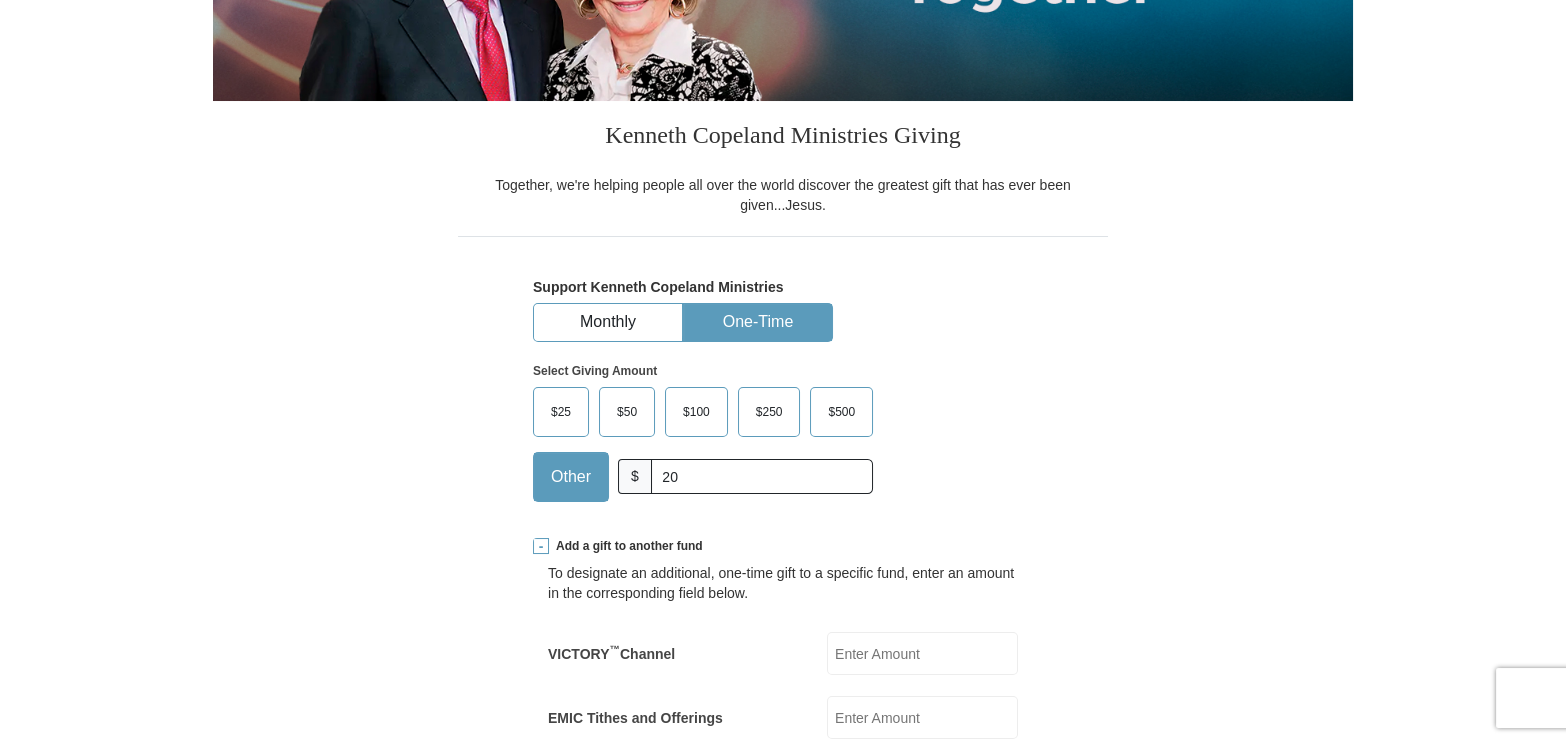 click on "Select Giving Amount
Amount must be a valid number
The total gift cannot be less than $1.00
$25
$50
$100
$" at bounding box center (783, 429) 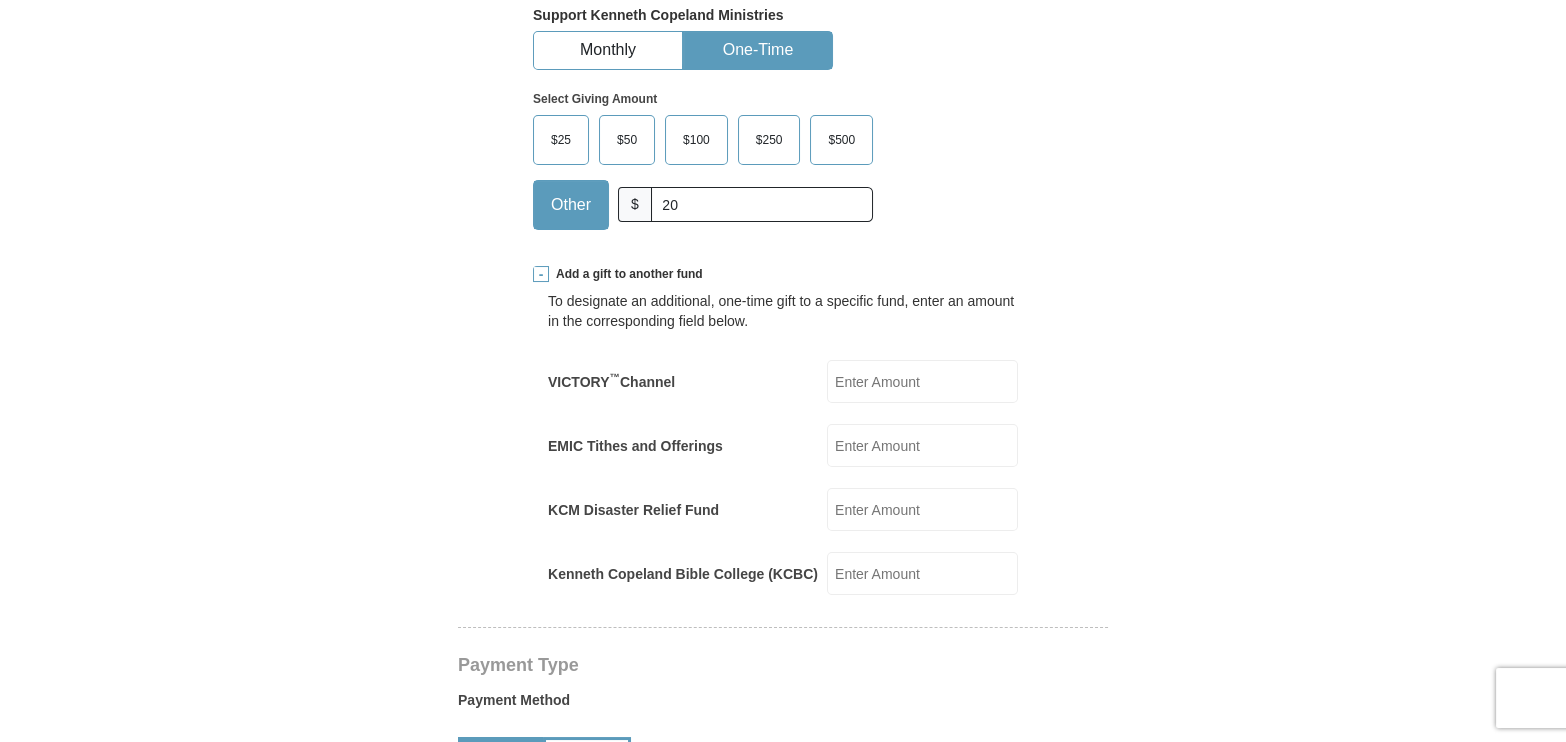 scroll, scrollTop: 636, scrollLeft: 0, axis: vertical 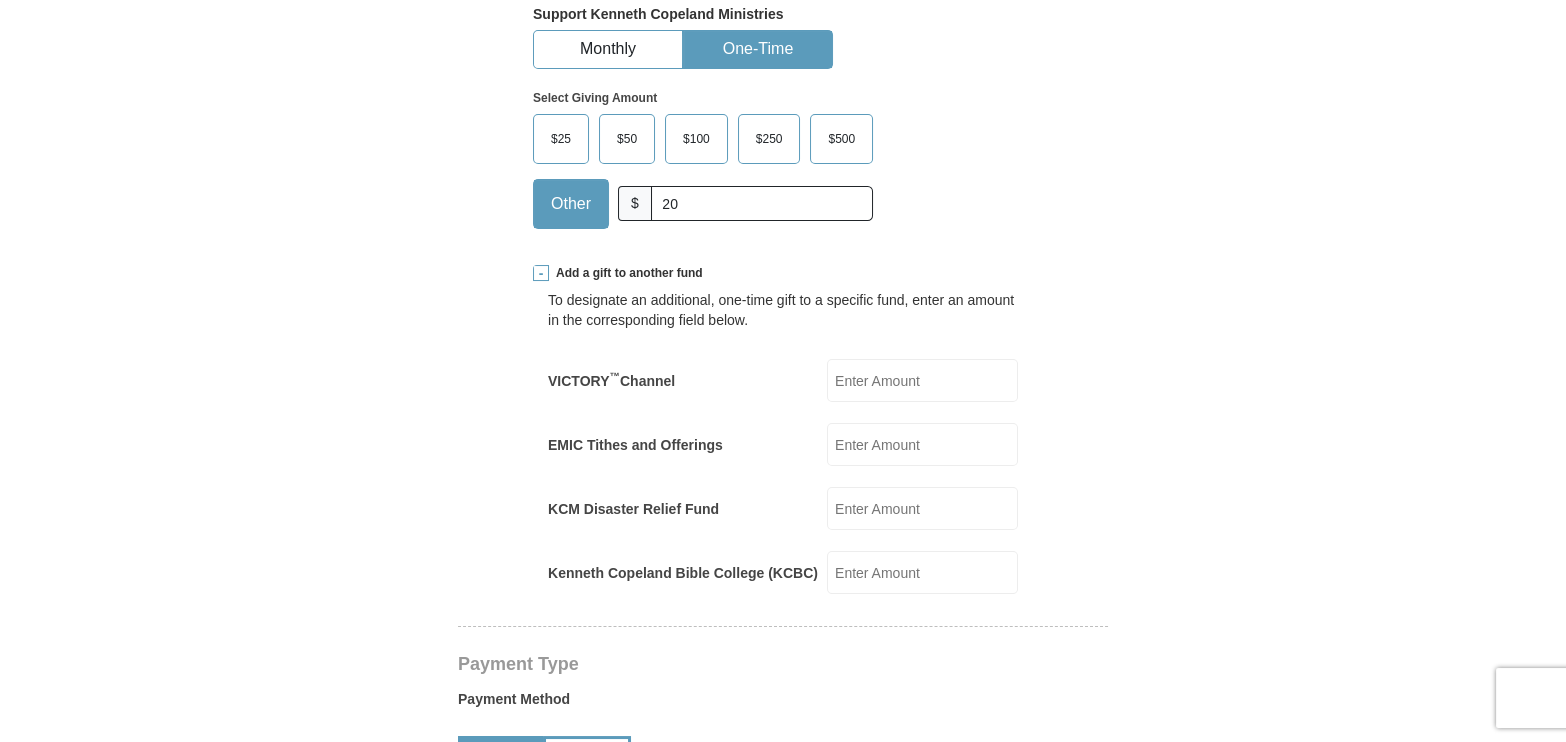 click at bounding box center [541, 273] 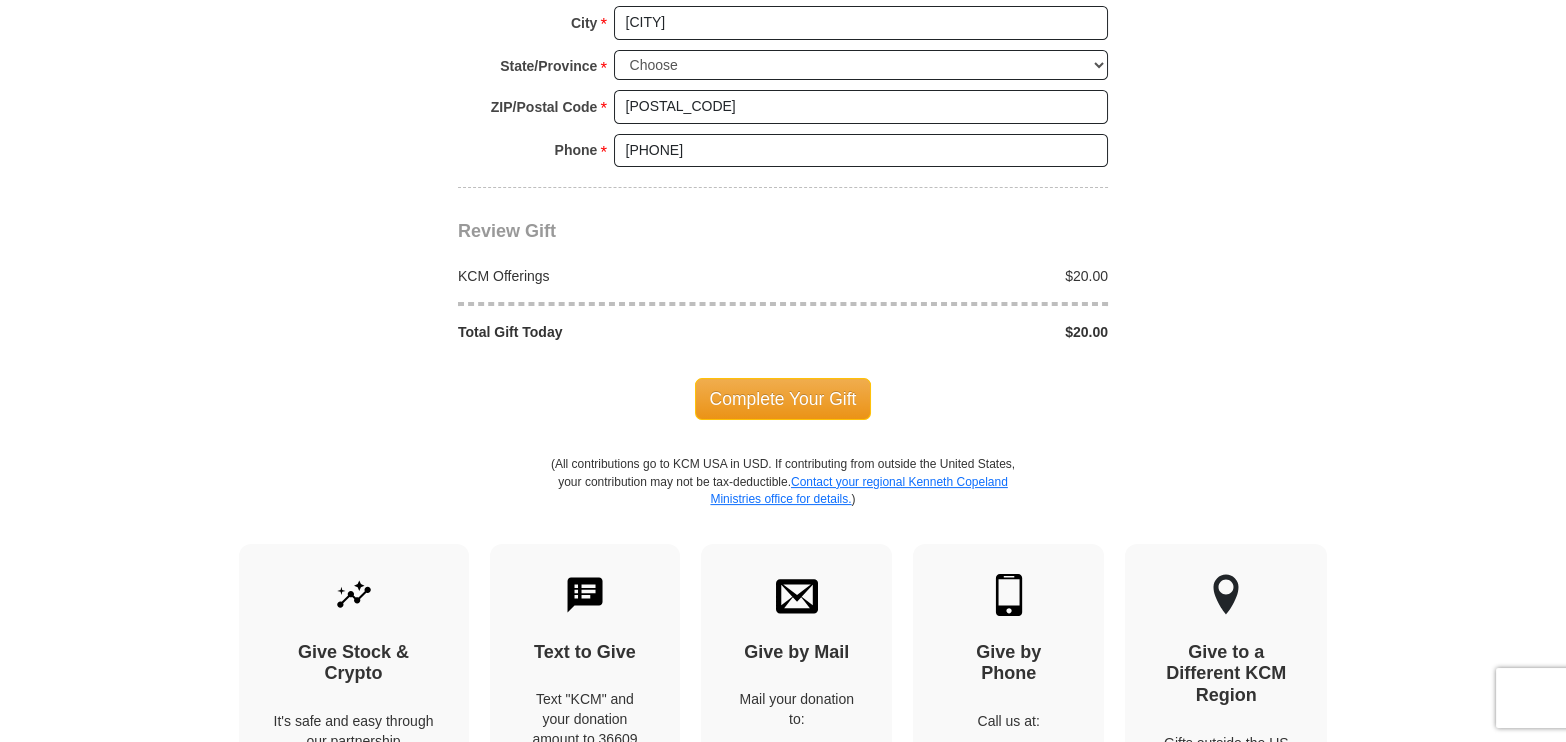 scroll, scrollTop: 1727, scrollLeft: 0, axis: vertical 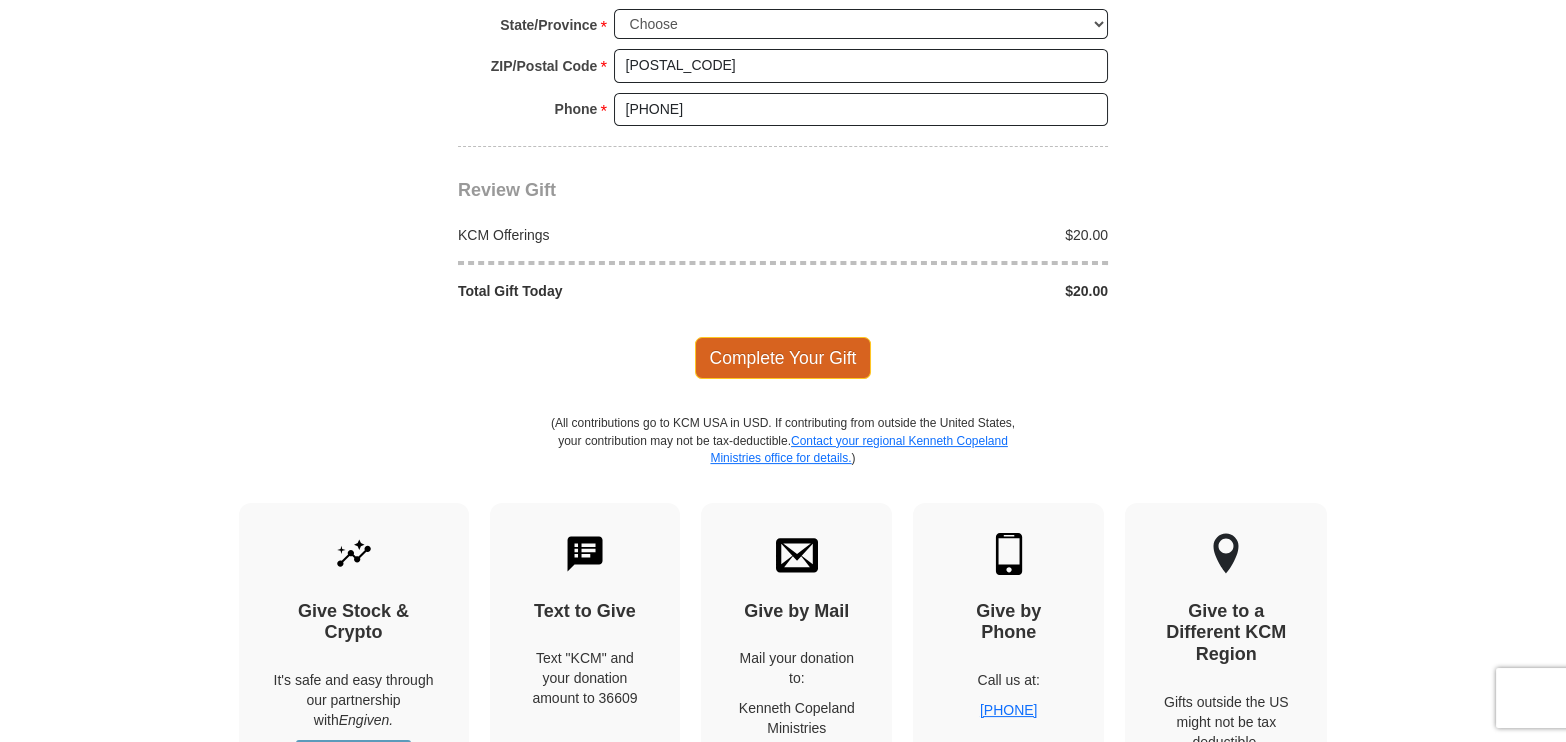click on "Complete Your Gift" at bounding box center (783, 358) 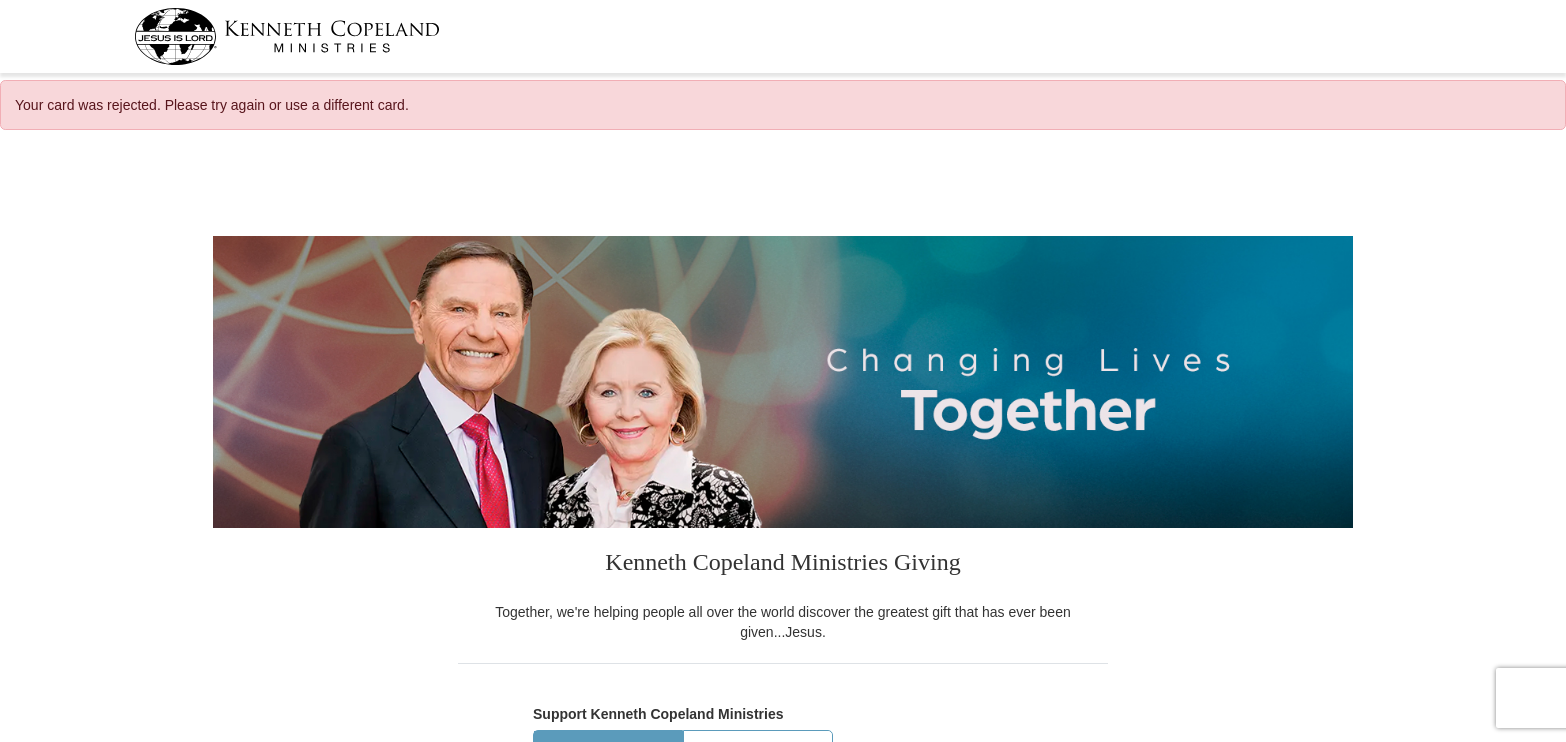 scroll, scrollTop: 0, scrollLeft: 0, axis: both 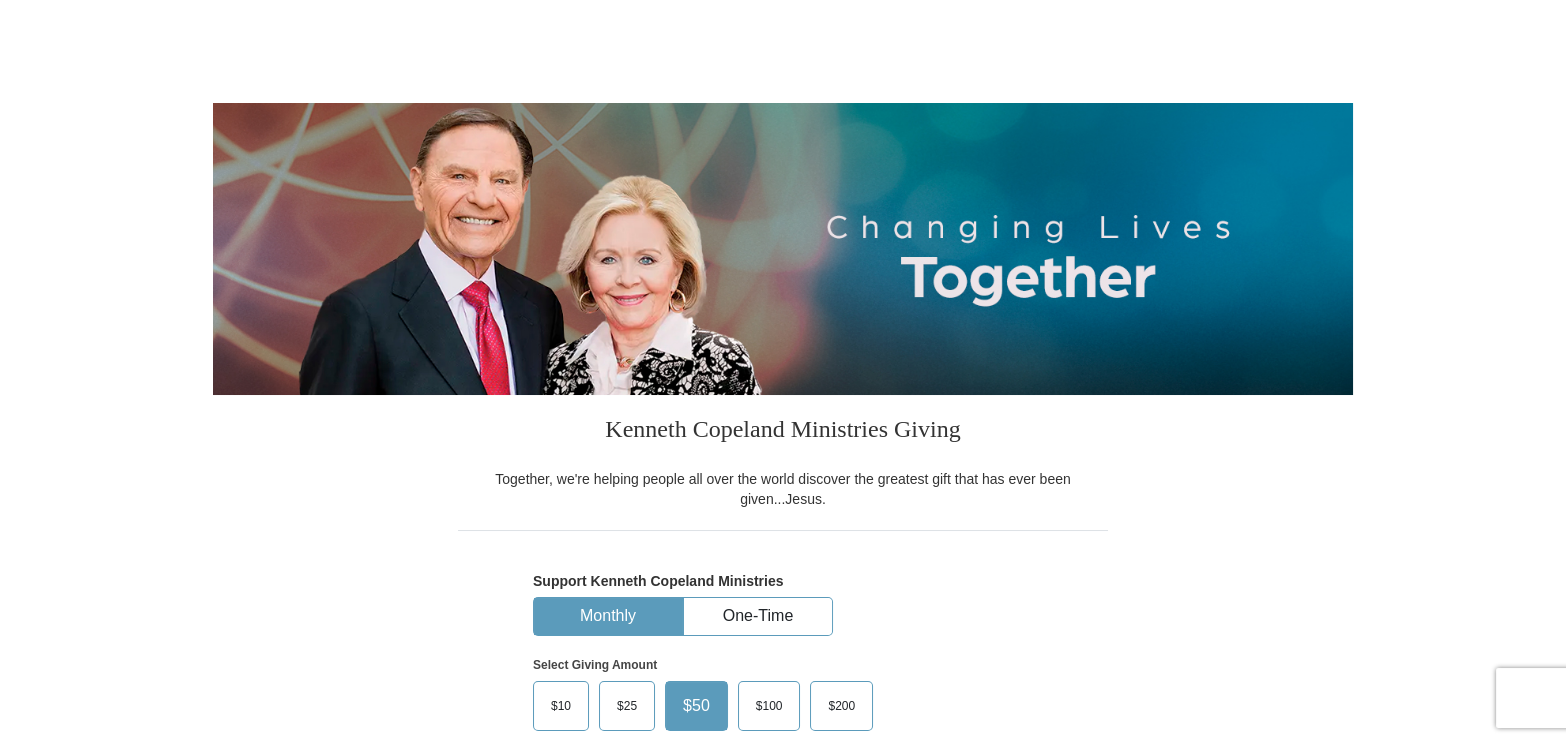 select on "MI" 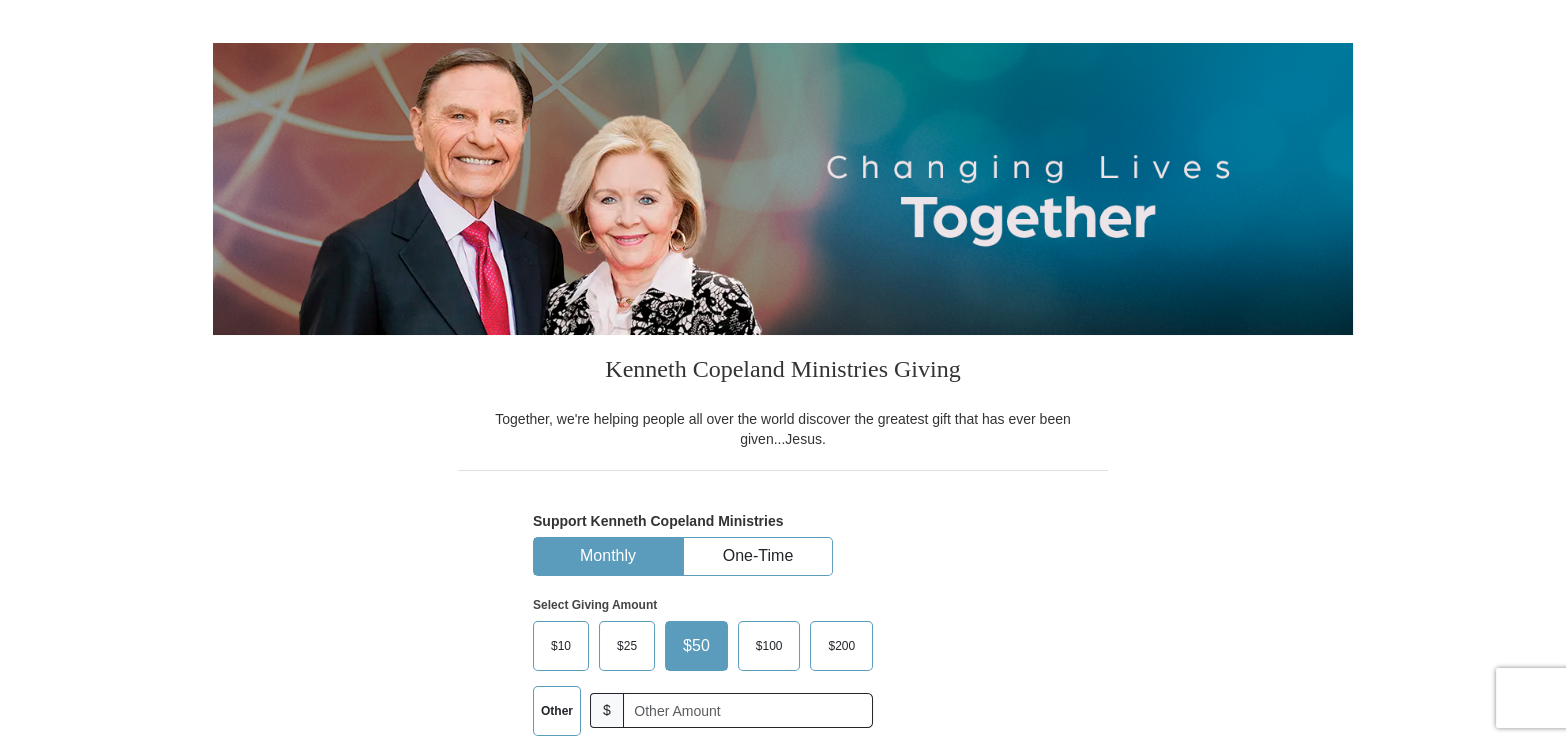 scroll, scrollTop: 0, scrollLeft: 0, axis: both 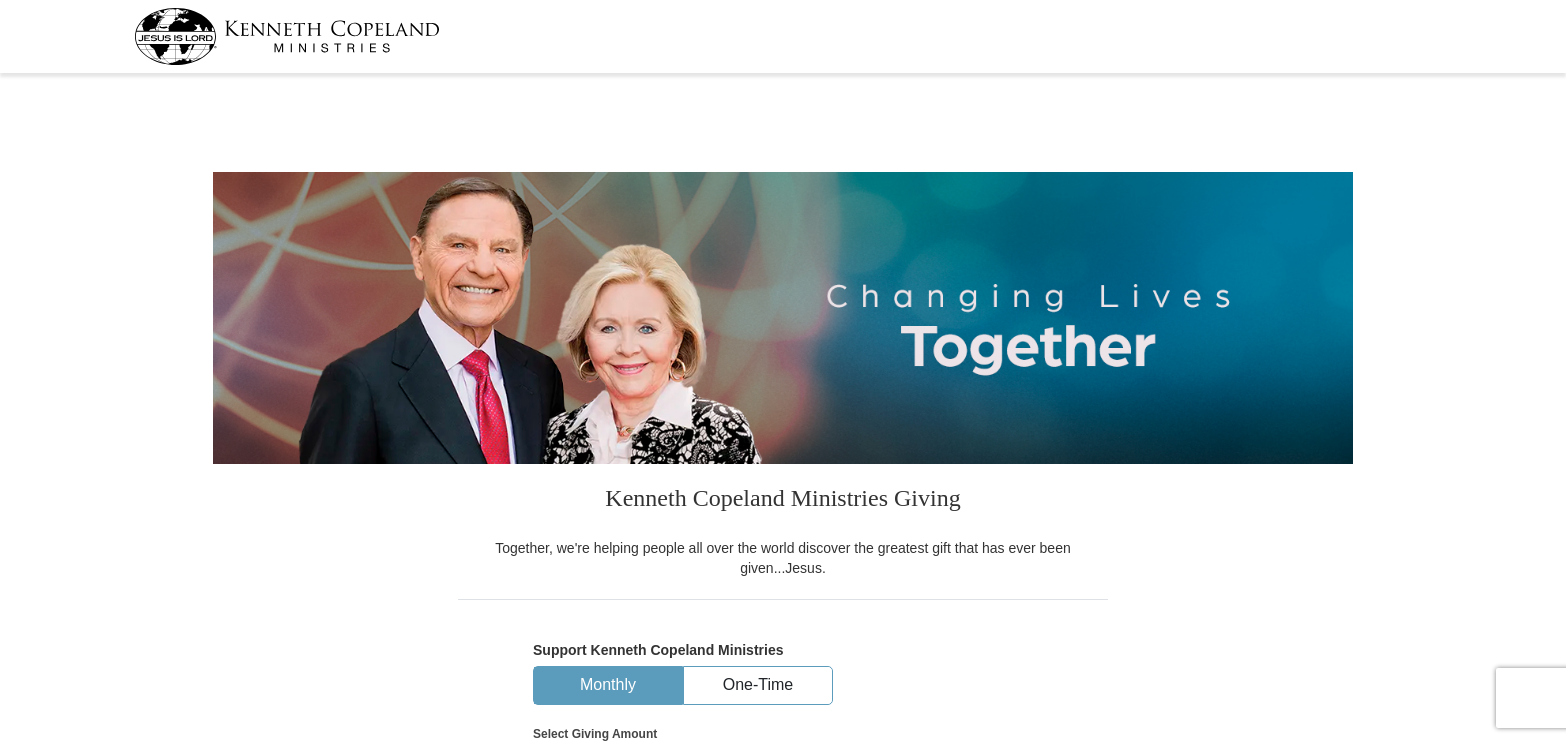select on "MI" 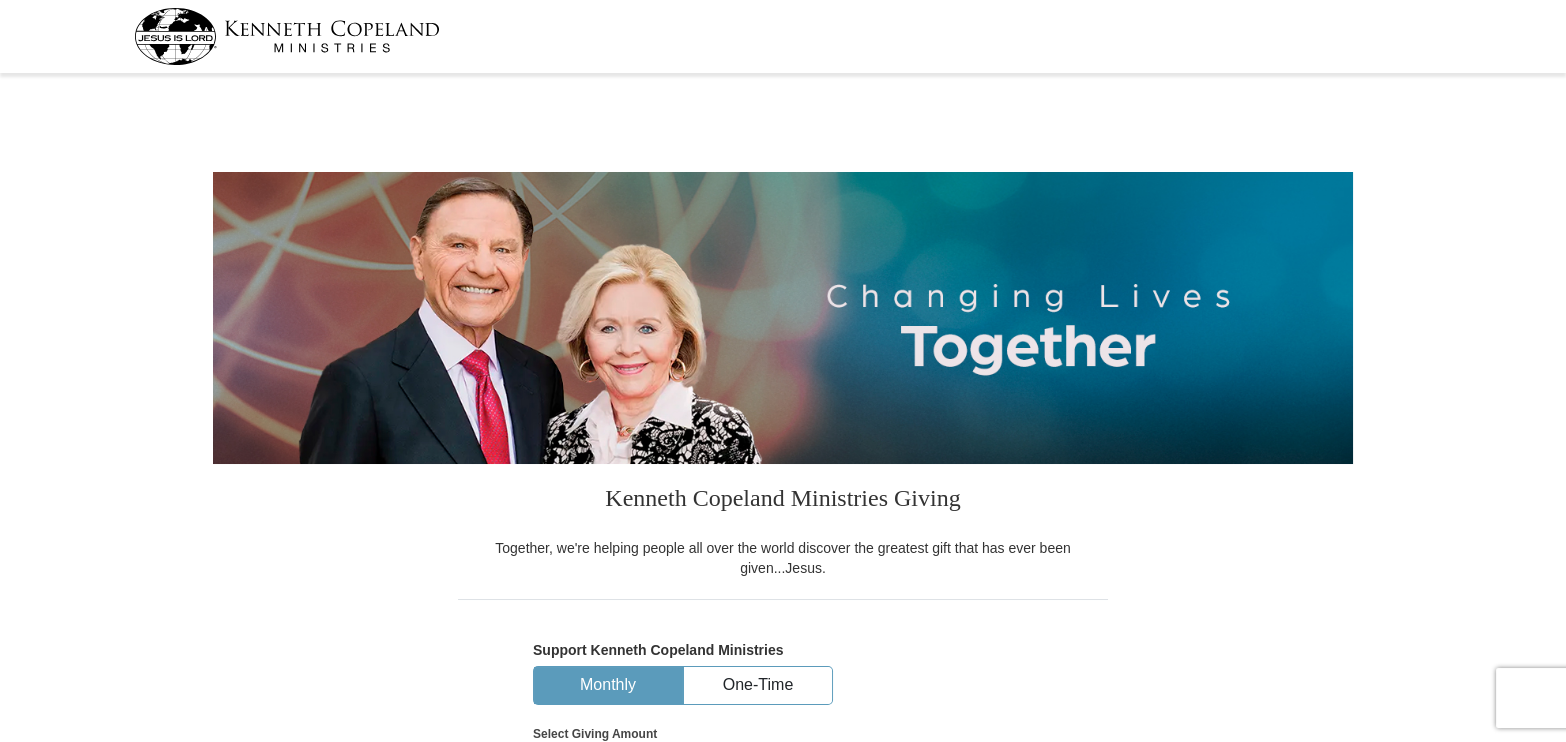 scroll, scrollTop: 0, scrollLeft: 0, axis: both 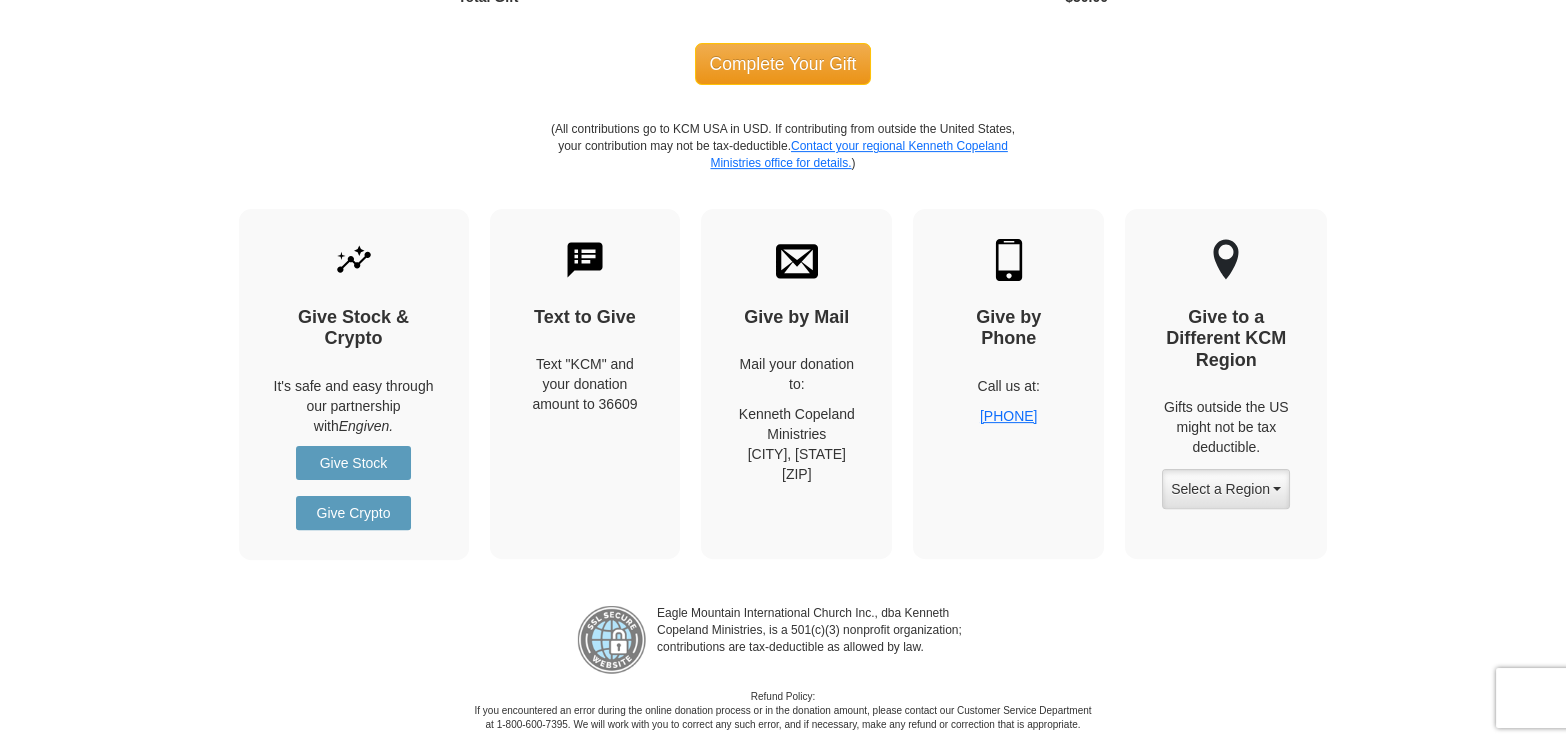 click on "Text to Give
Text "KCM" and your donation amount to 36609" at bounding box center [585, 384] 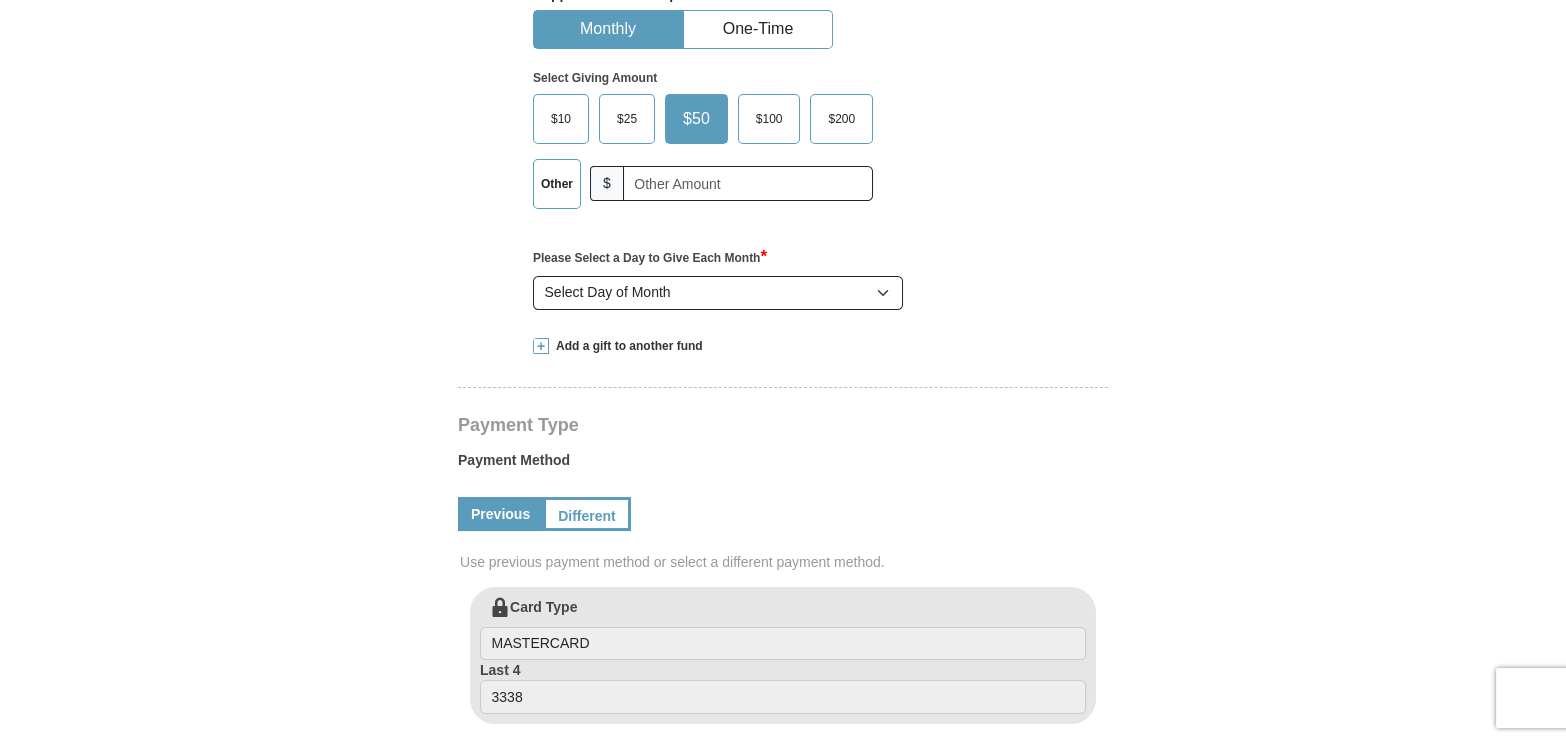 scroll, scrollTop: 636, scrollLeft: 0, axis: vertical 